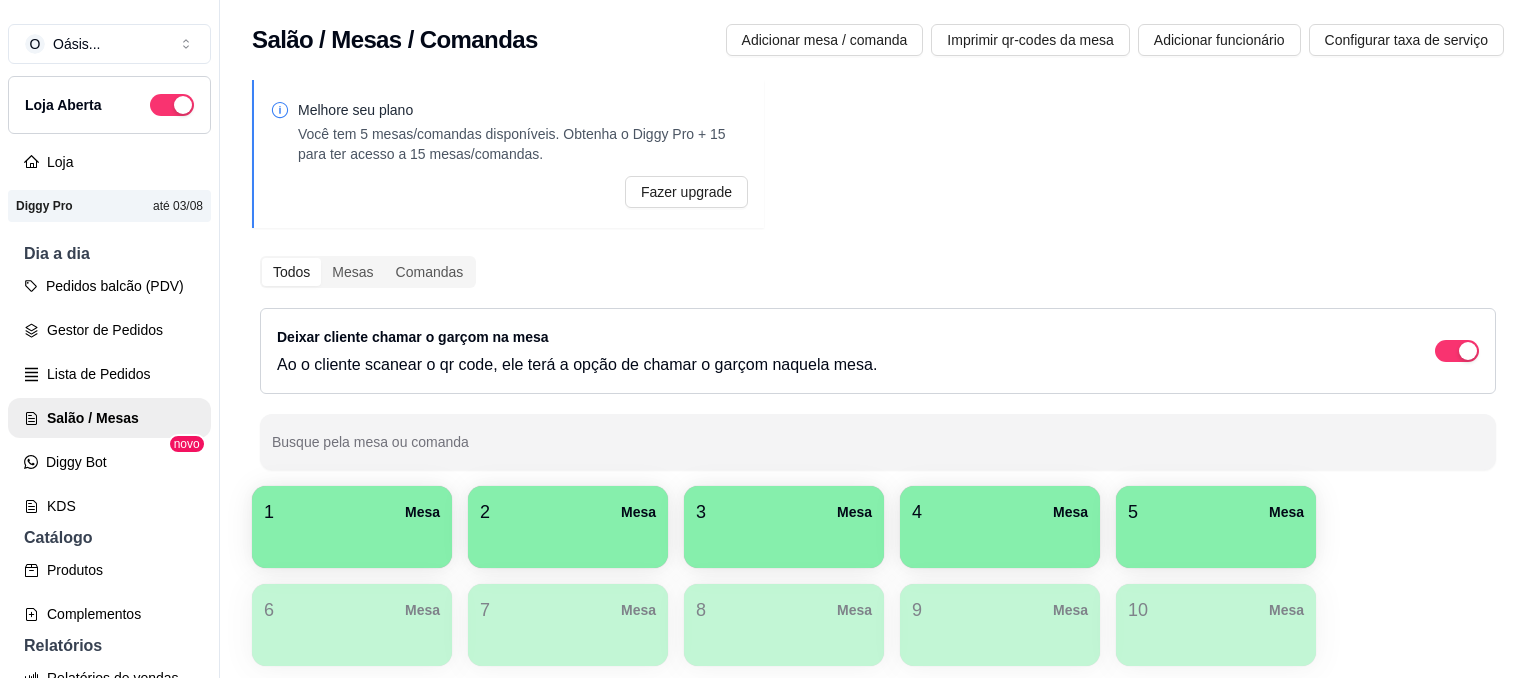 scroll, scrollTop: 0, scrollLeft: 0, axis: both 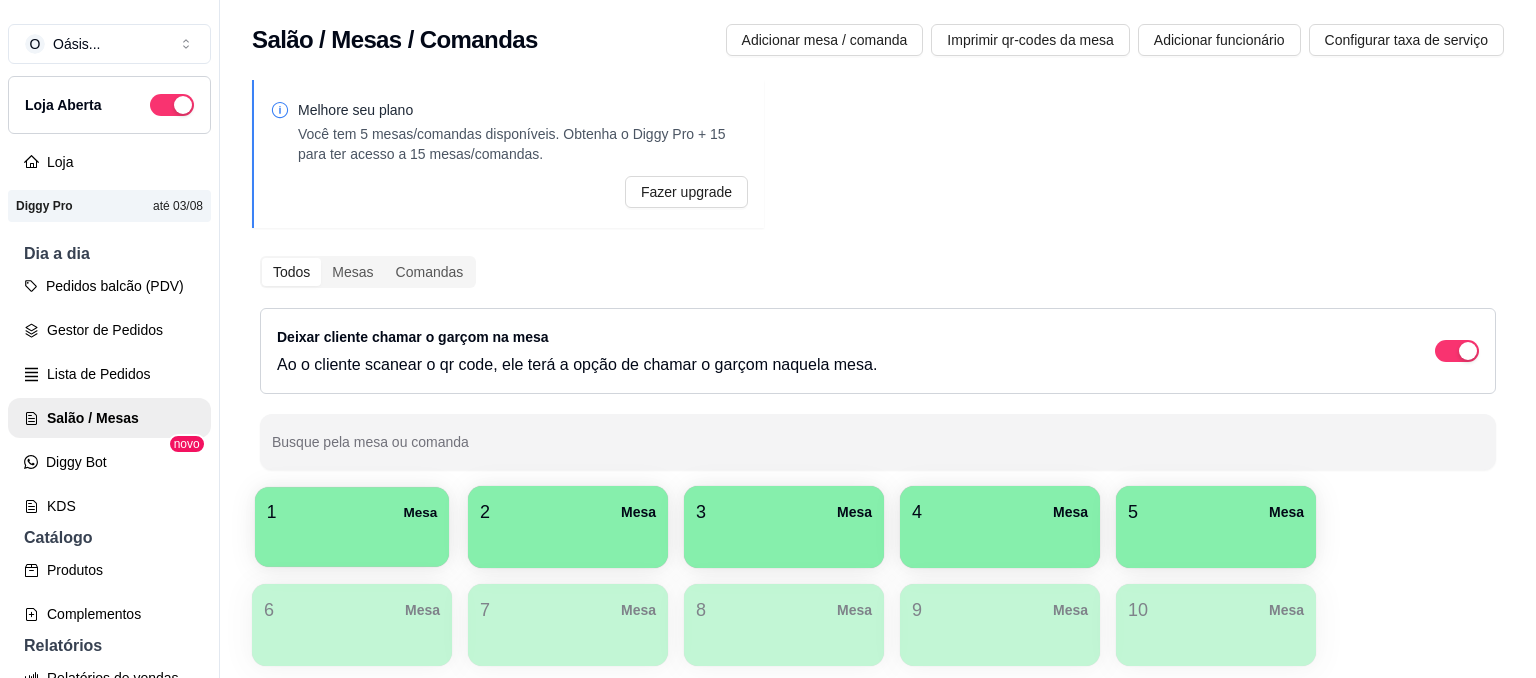 click on "1 Mesa" at bounding box center (352, 512) 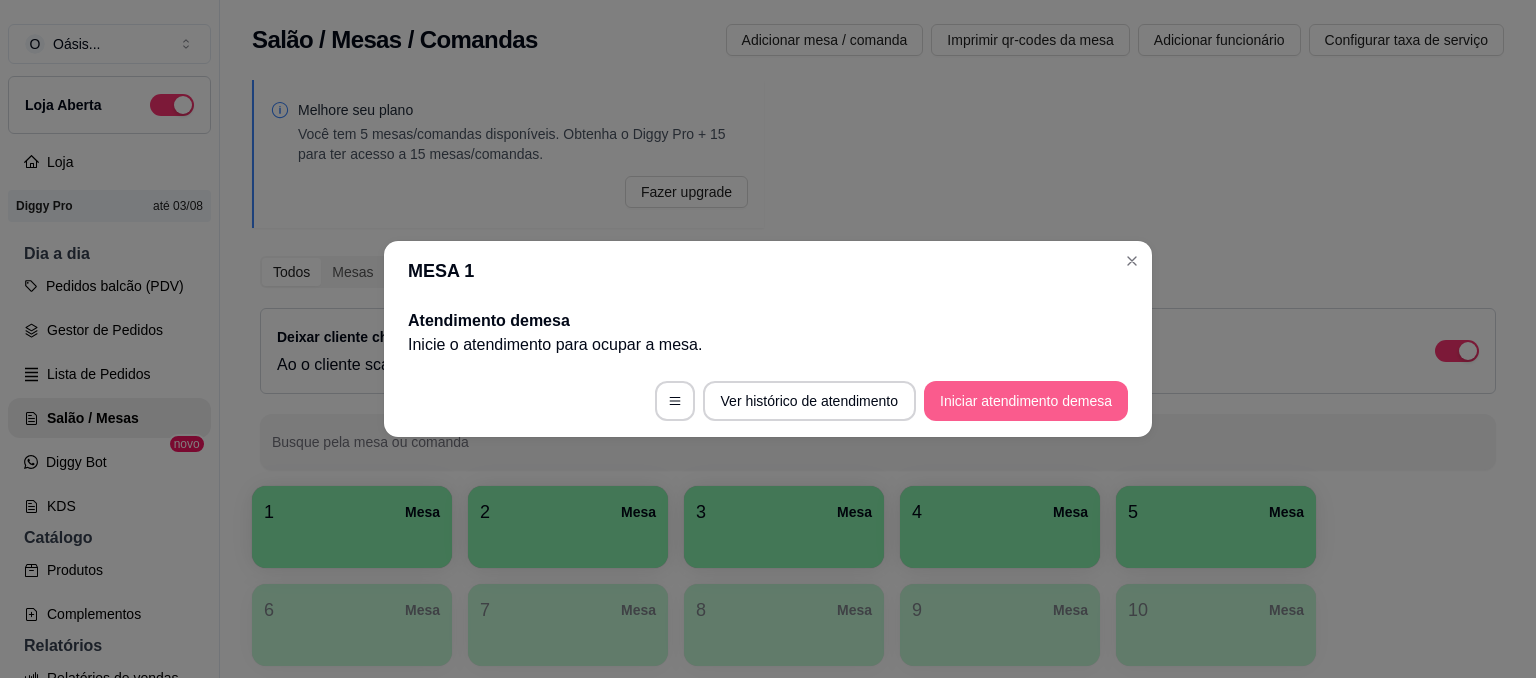 click on "Iniciar atendimento de  mesa" at bounding box center [1026, 401] 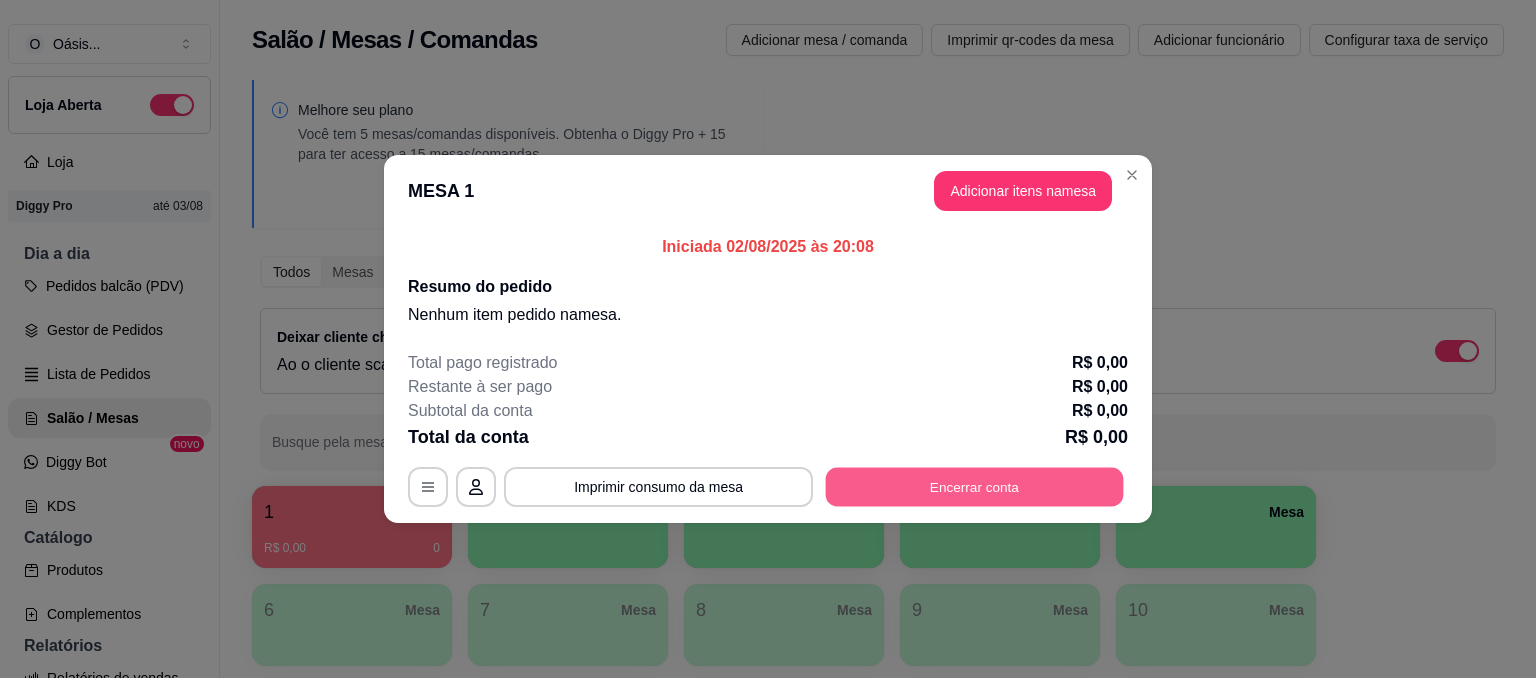 click on "Encerrar conta" at bounding box center [975, 487] 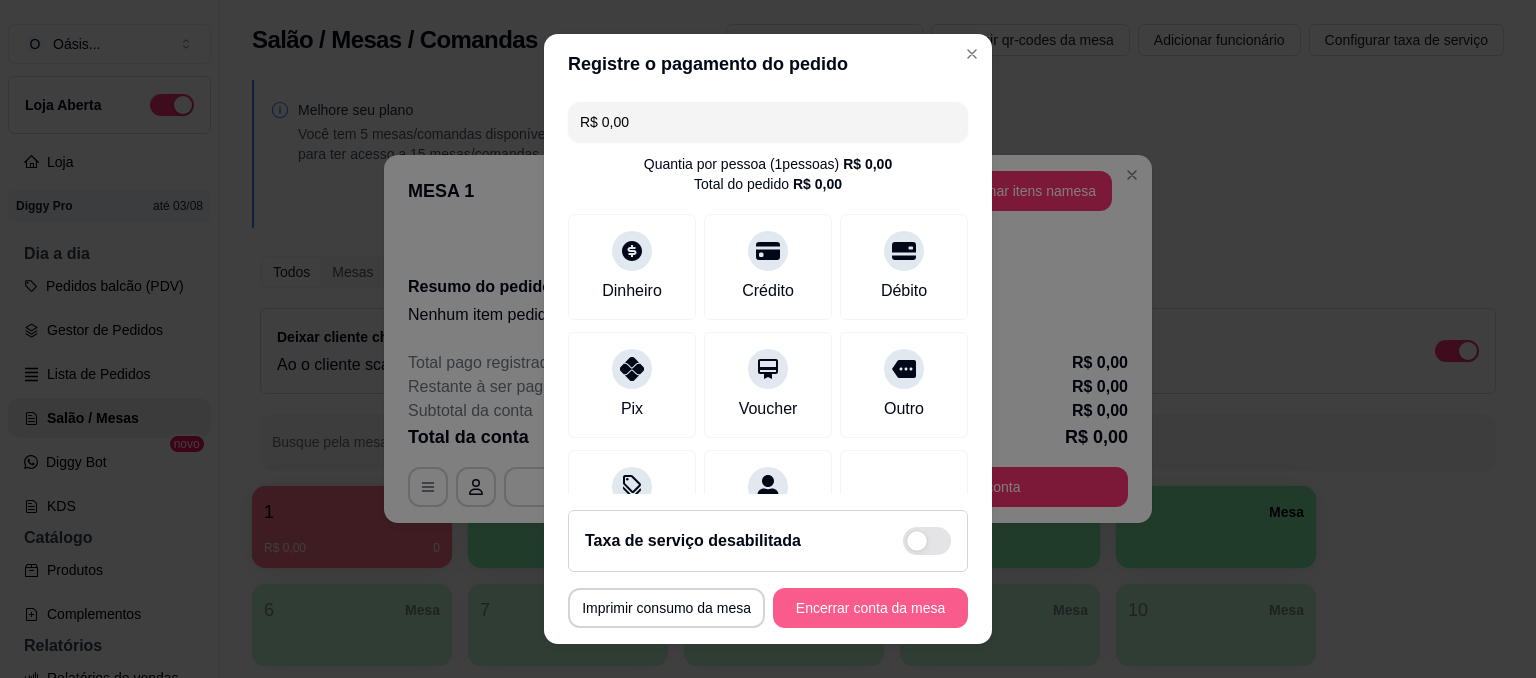 click on "Encerrar conta da mesa" at bounding box center (870, 608) 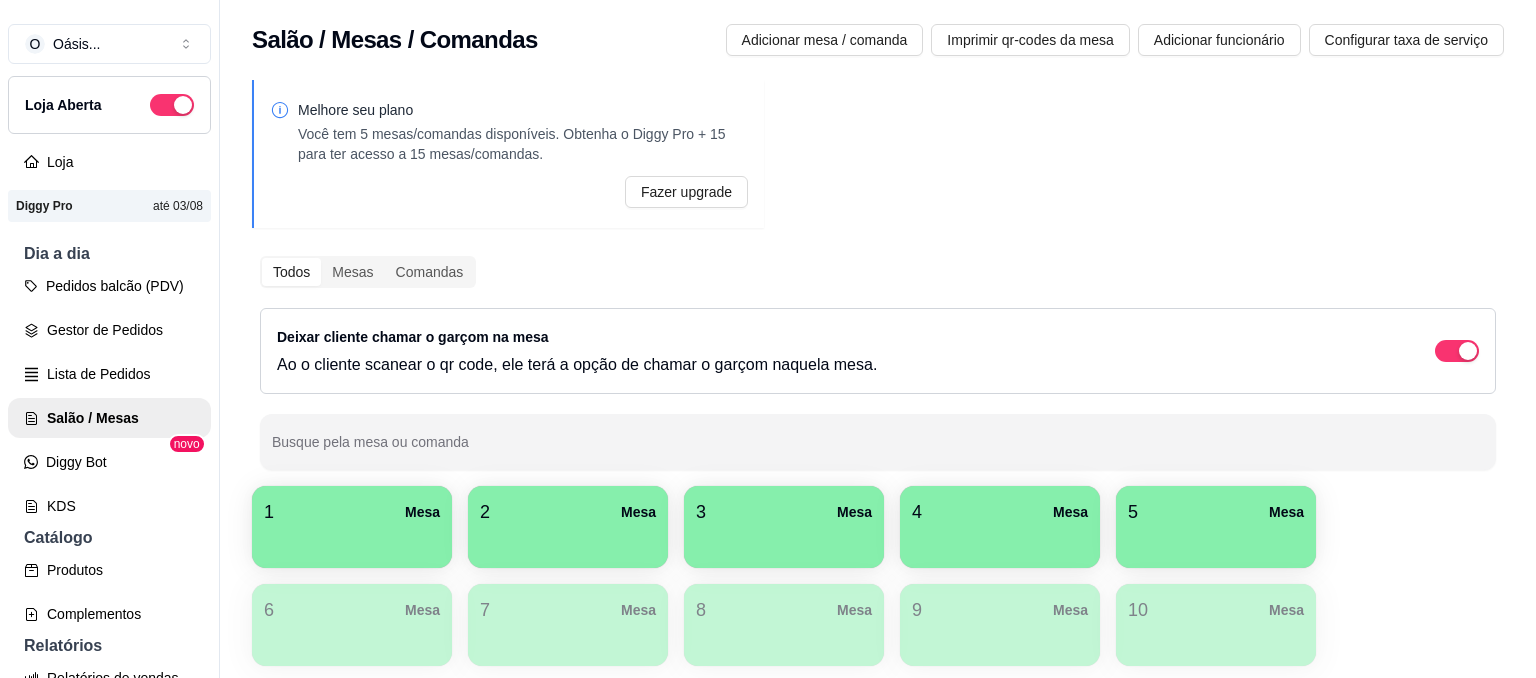 scroll, scrollTop: 32, scrollLeft: 0, axis: vertical 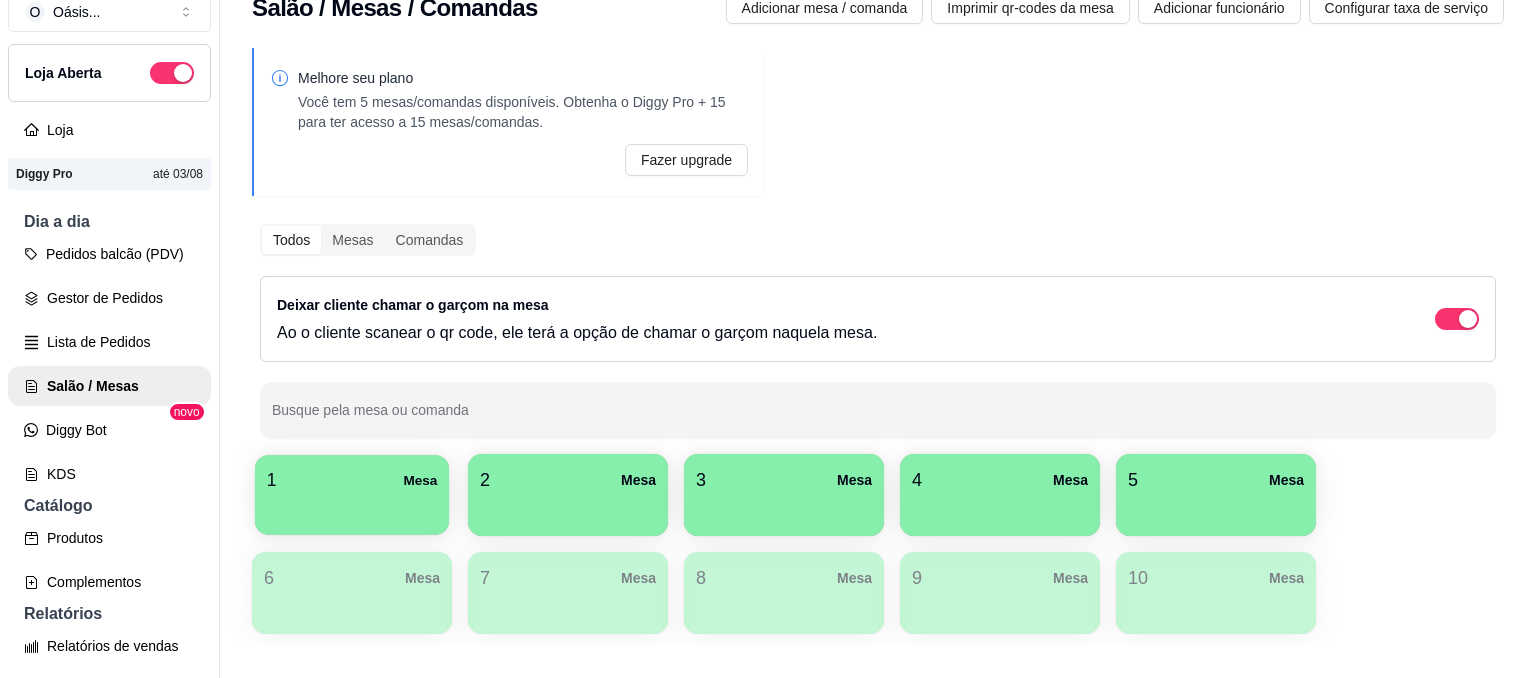 click on "1 Mesa" at bounding box center (352, 480) 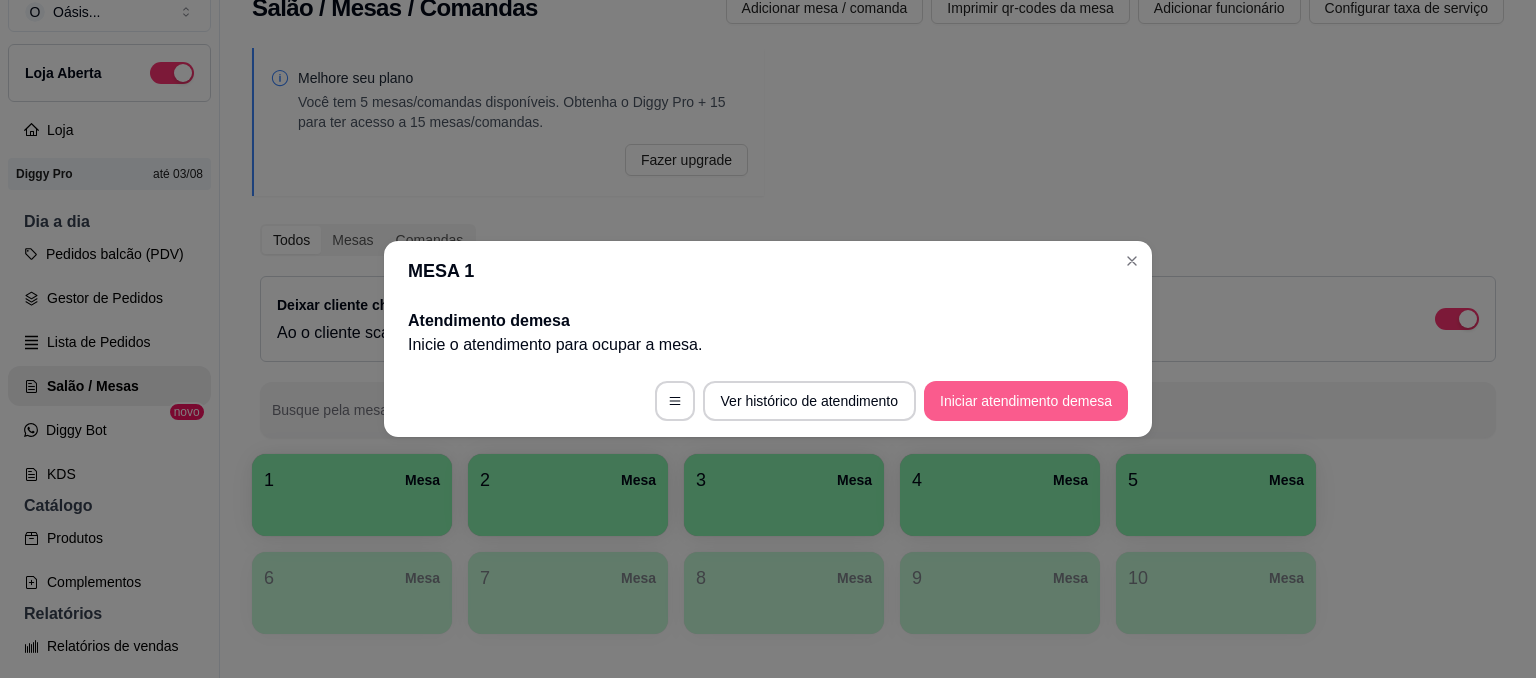 click on "Iniciar atendimento de  mesa" at bounding box center (1026, 401) 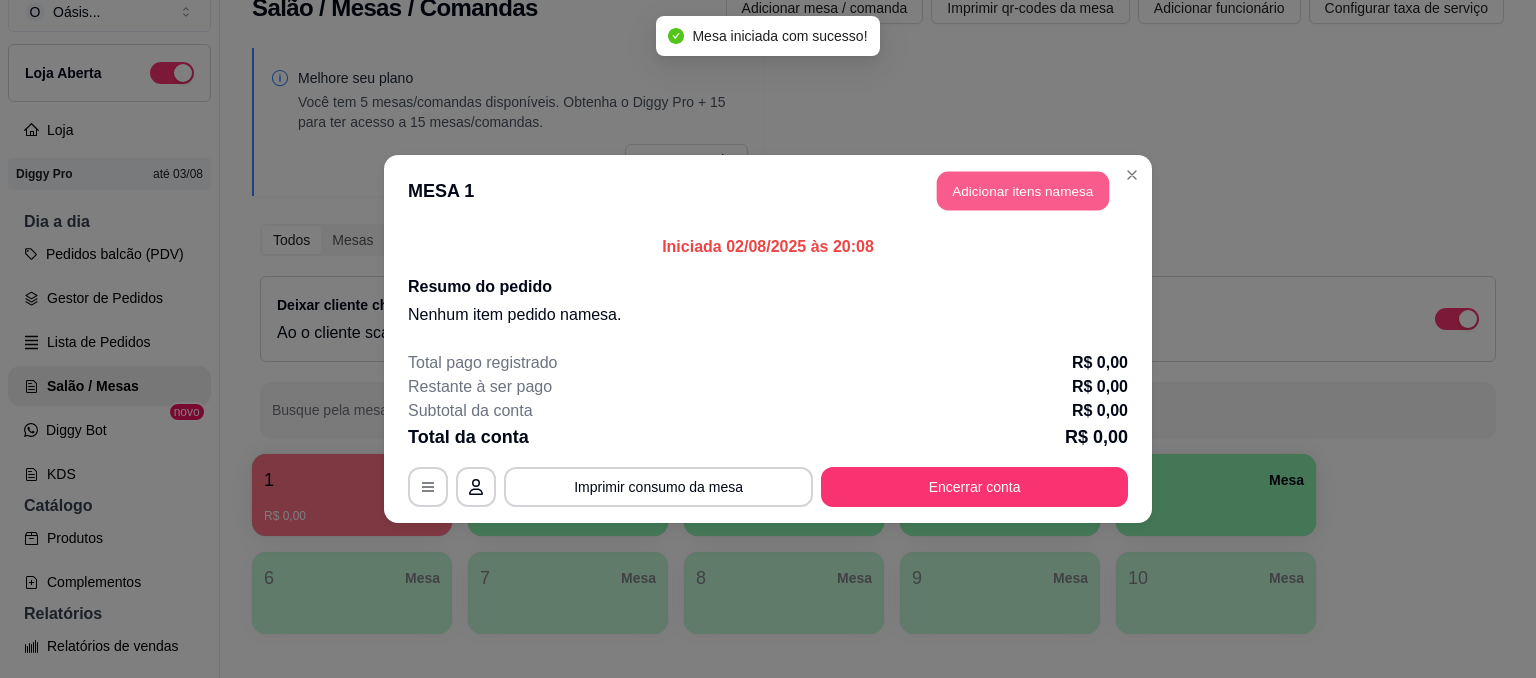 click on "Adicionar itens na  mesa" at bounding box center (1023, 191) 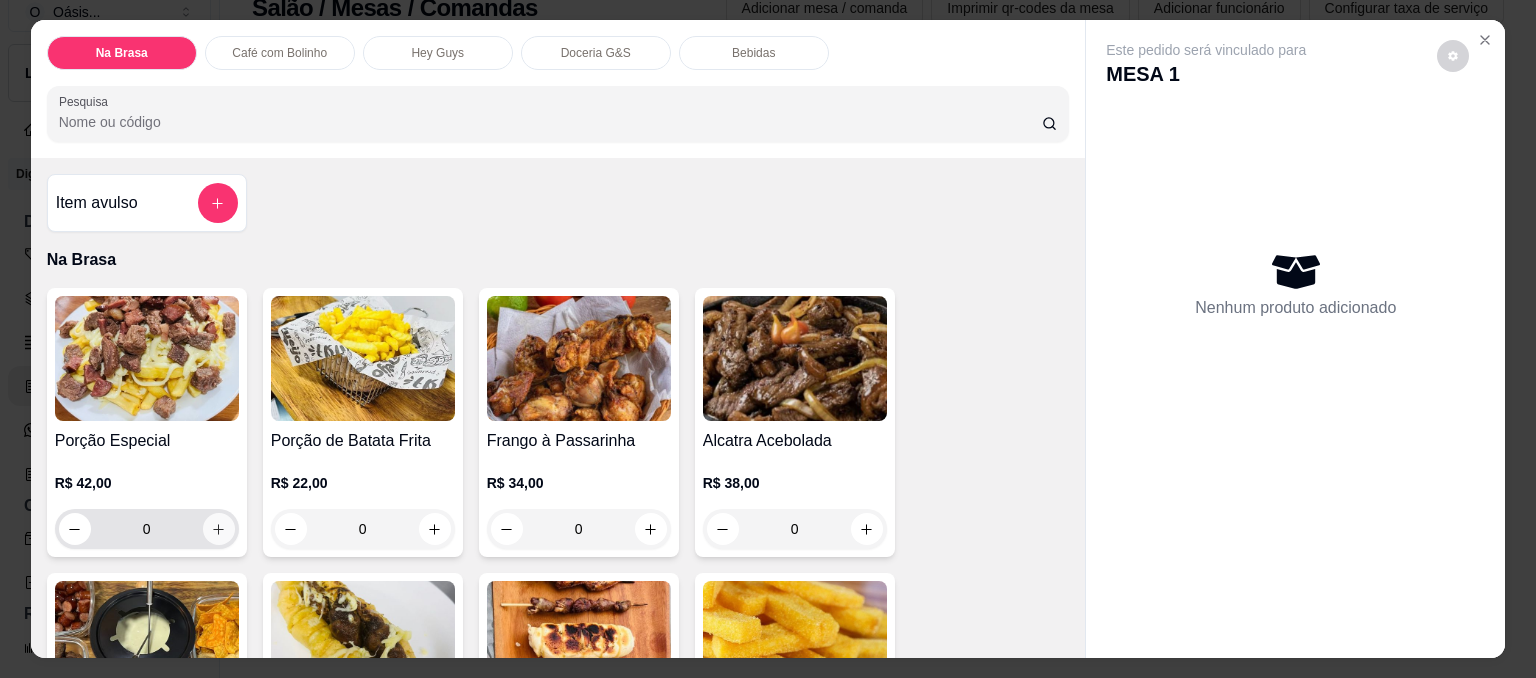click 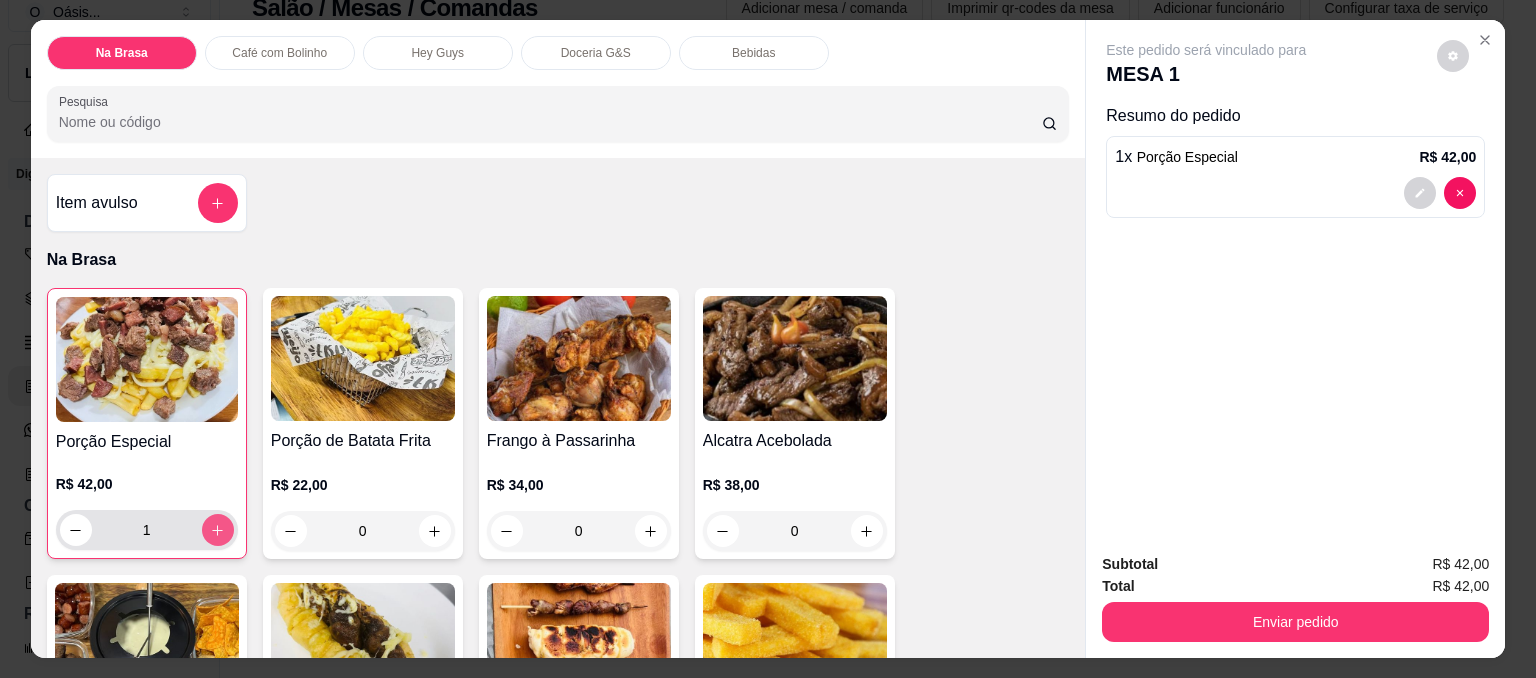 type on "1" 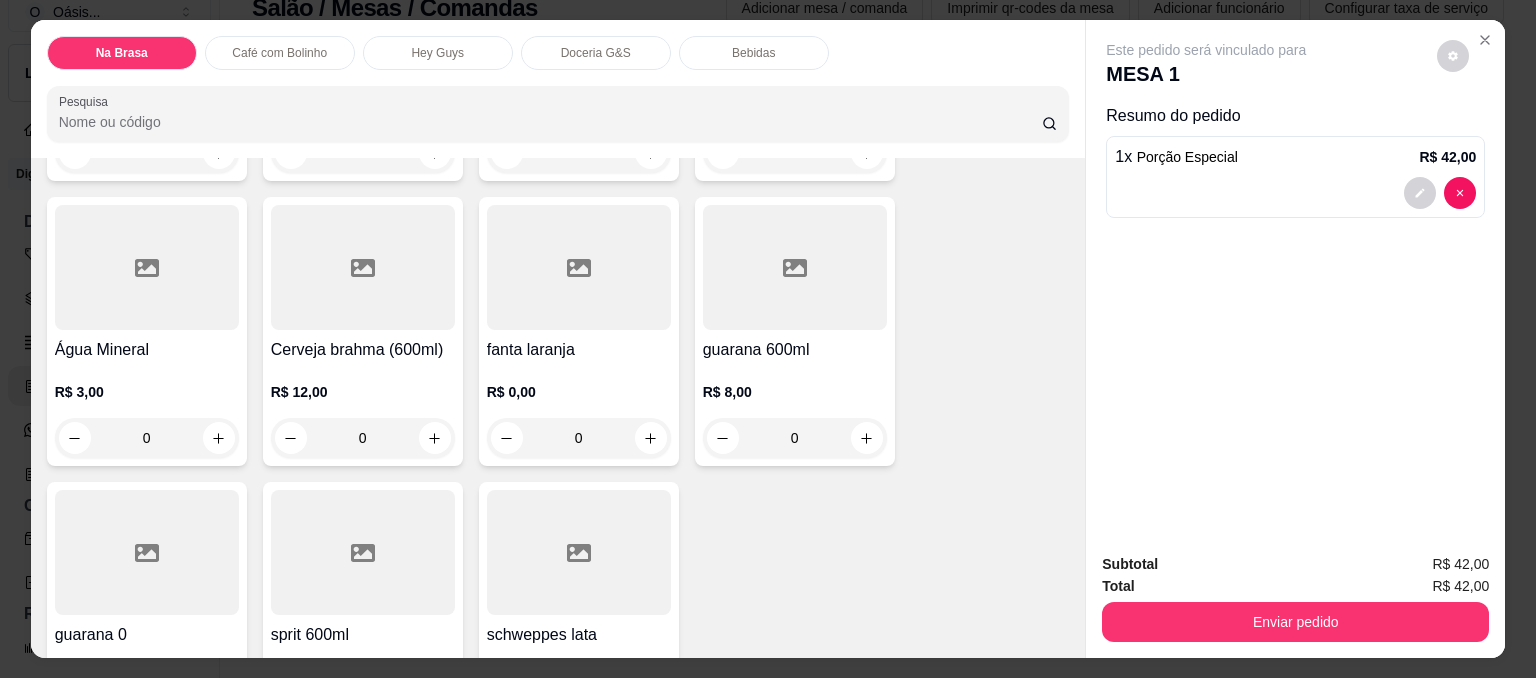 scroll, scrollTop: 2356, scrollLeft: 0, axis: vertical 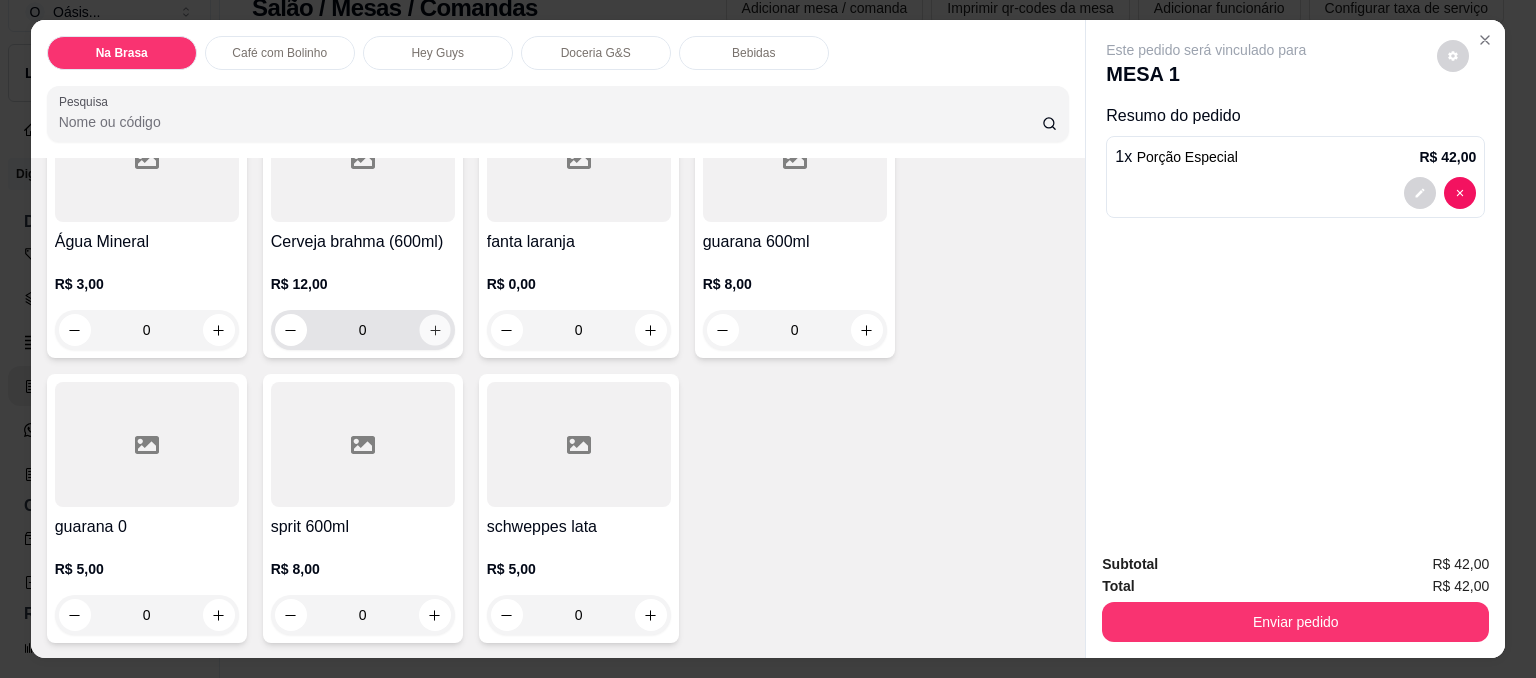 click 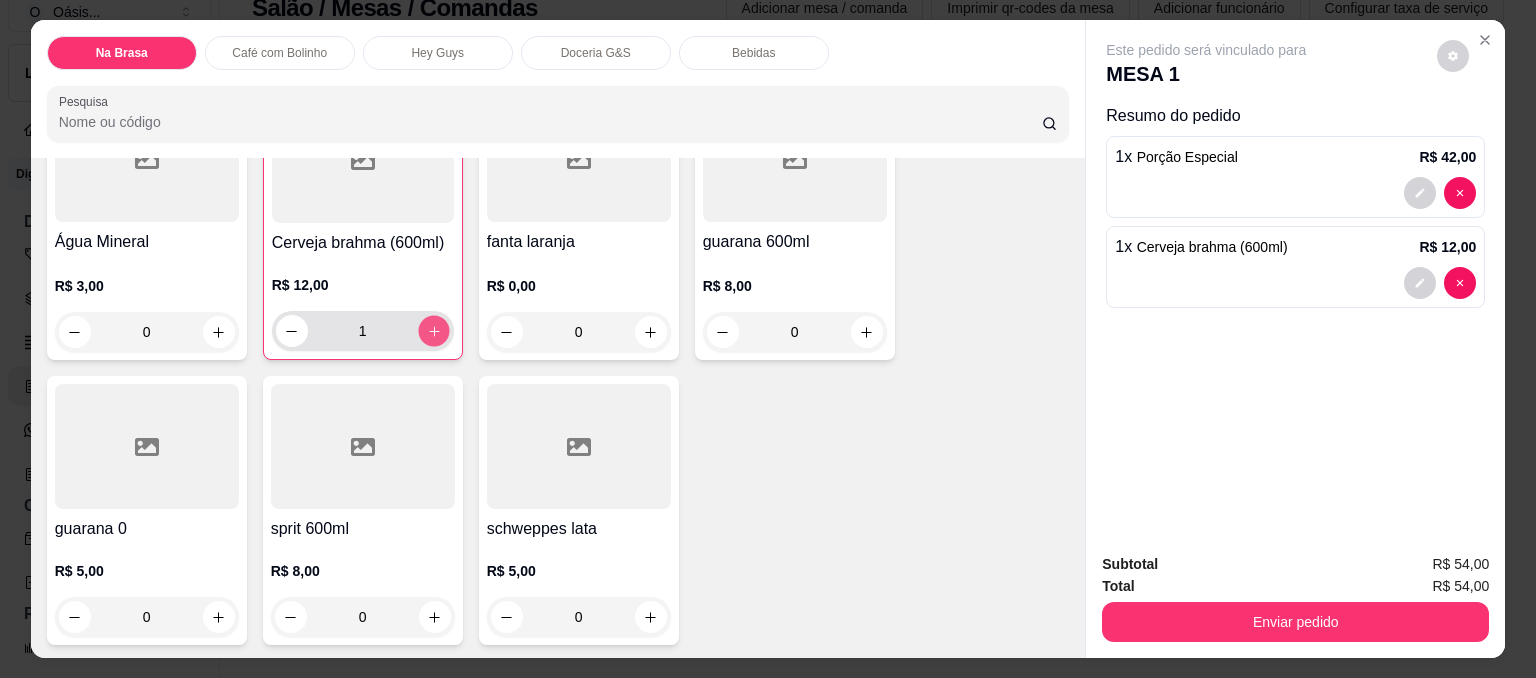 click 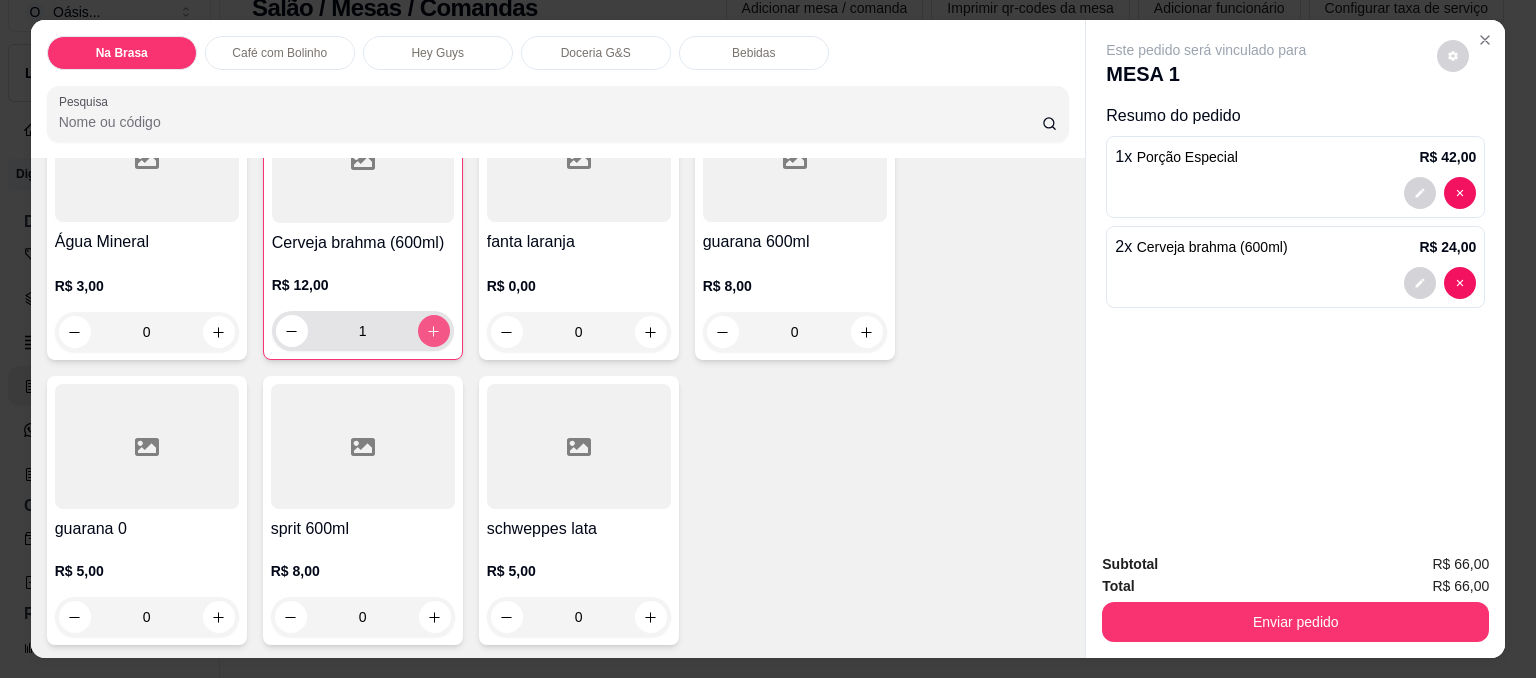 type on "2" 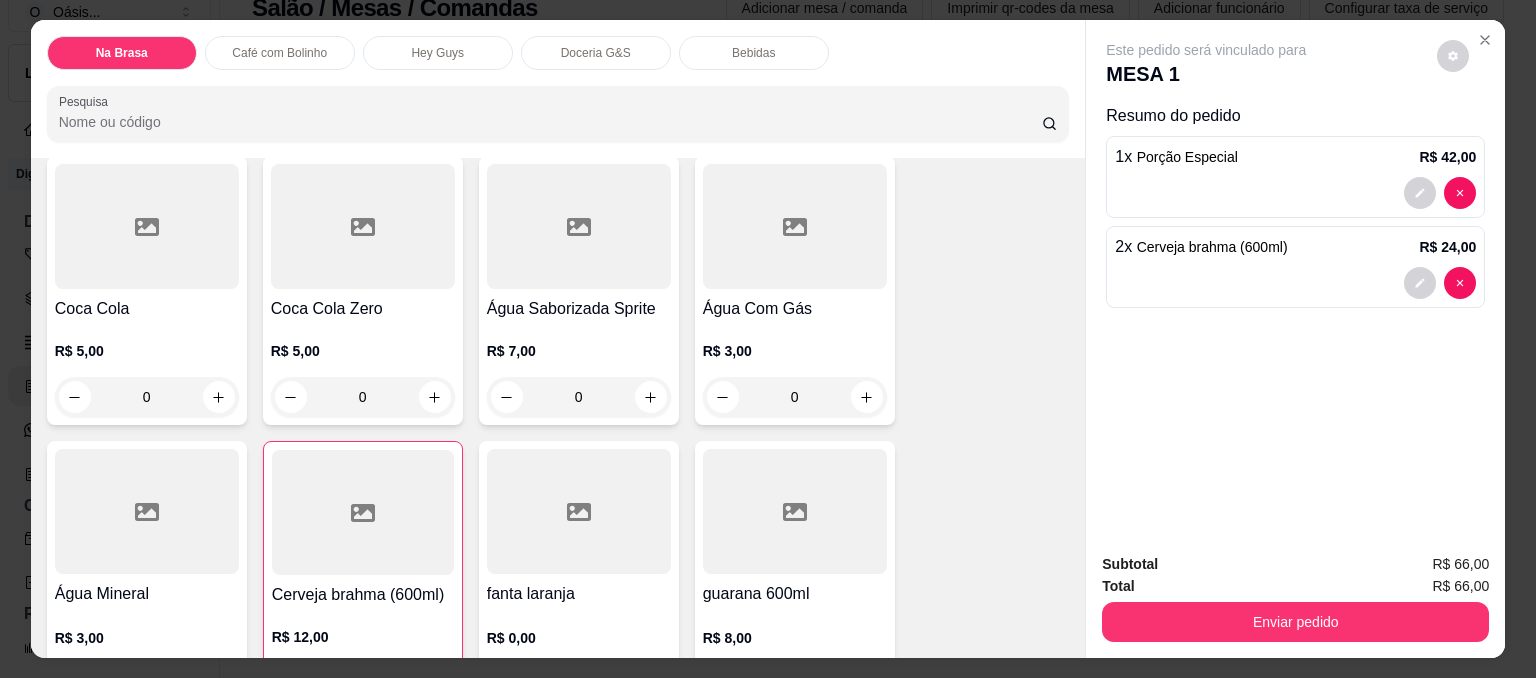 scroll, scrollTop: 2009, scrollLeft: 0, axis: vertical 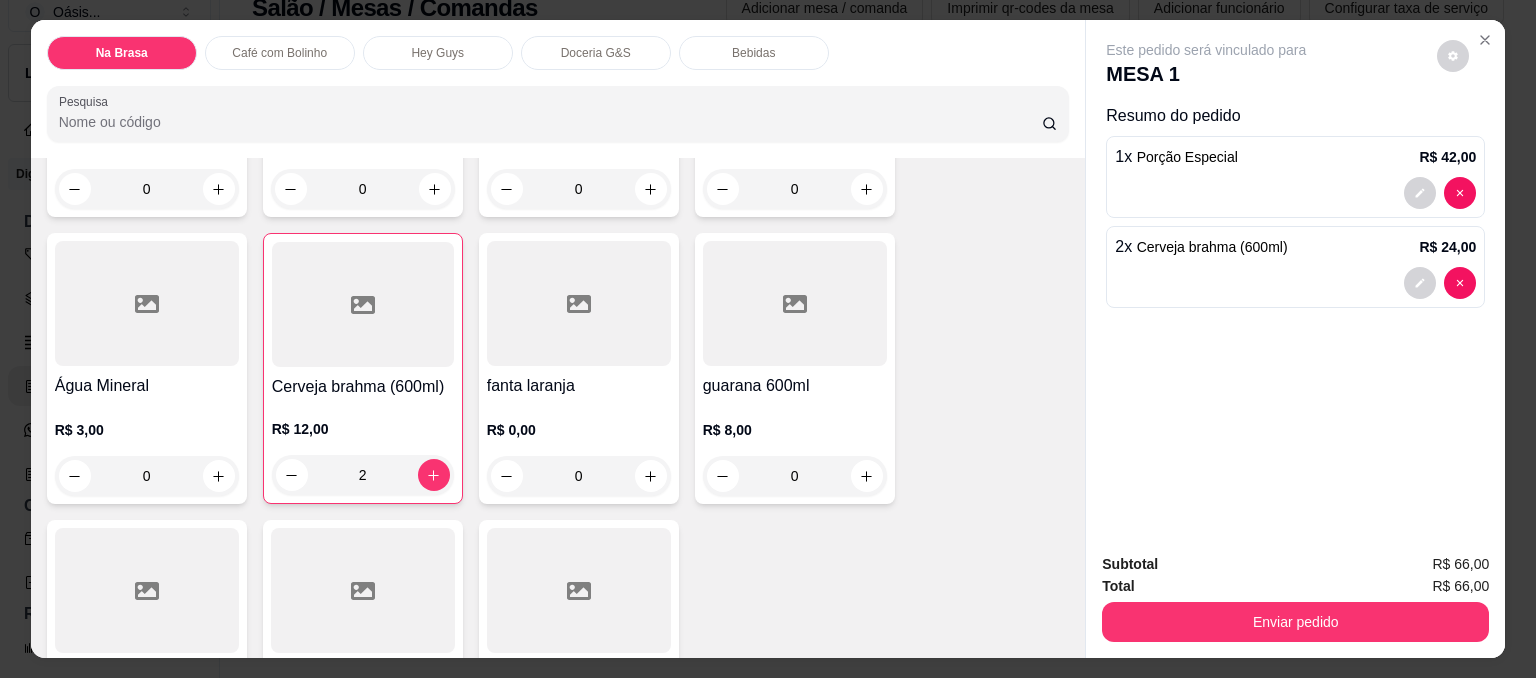 click on "0" at bounding box center [795, 476] 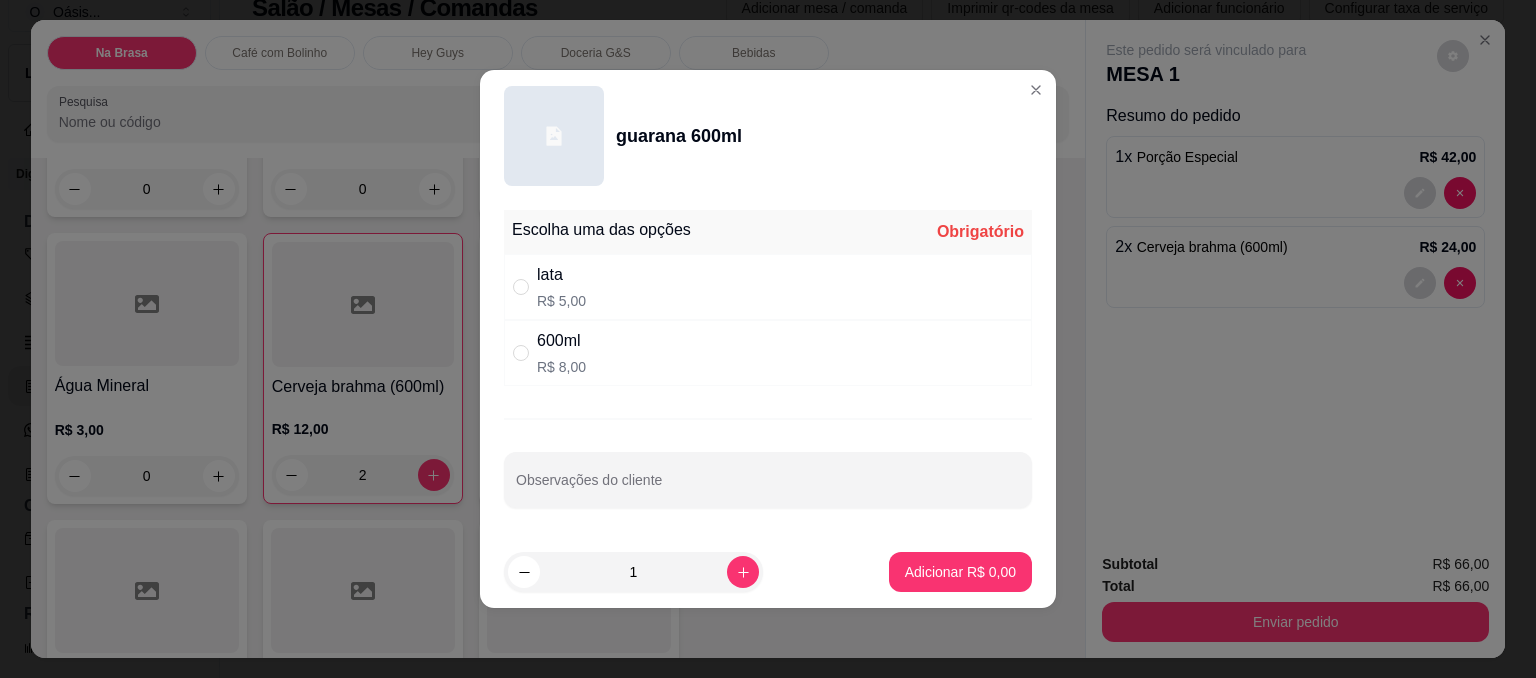 click on "600ml R$ 8,00" at bounding box center [768, 353] 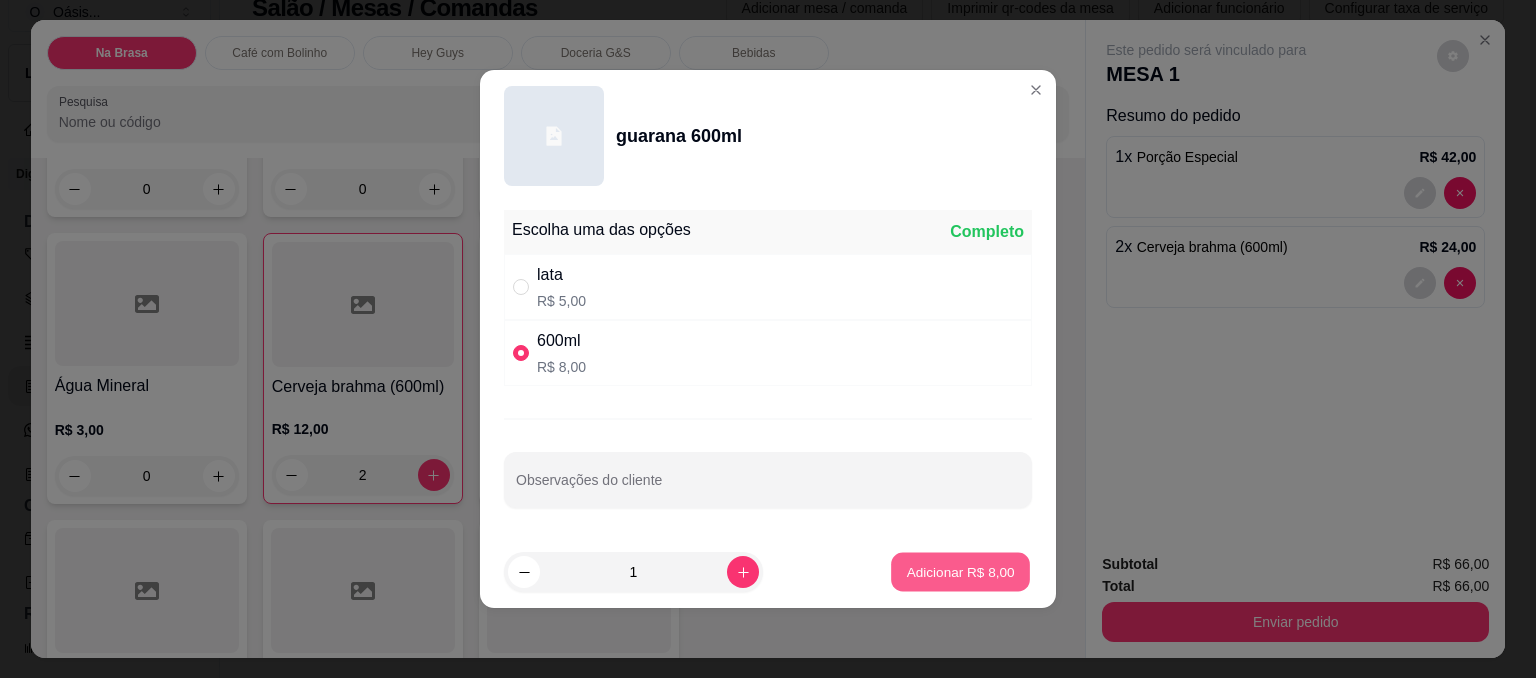 click on "Adicionar   R$ 8,00" at bounding box center (960, 571) 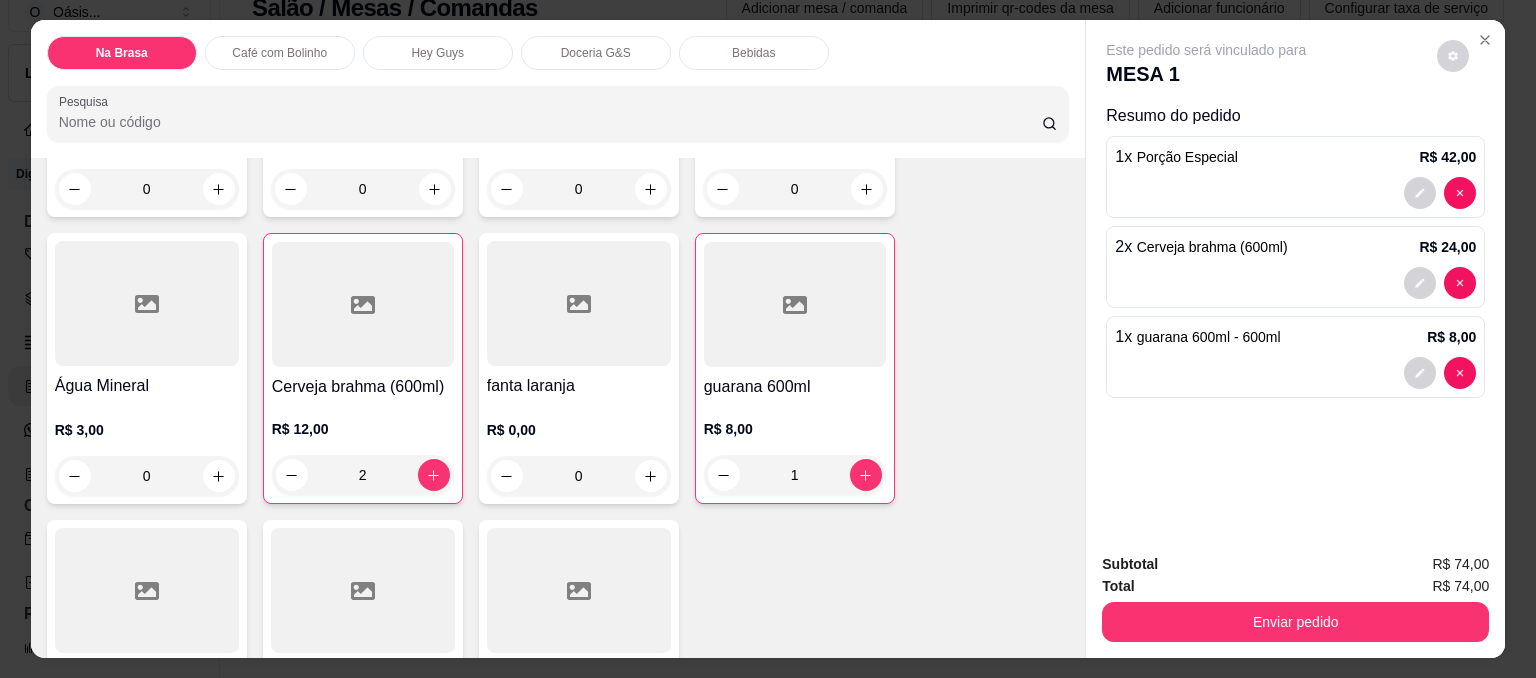 type on "1" 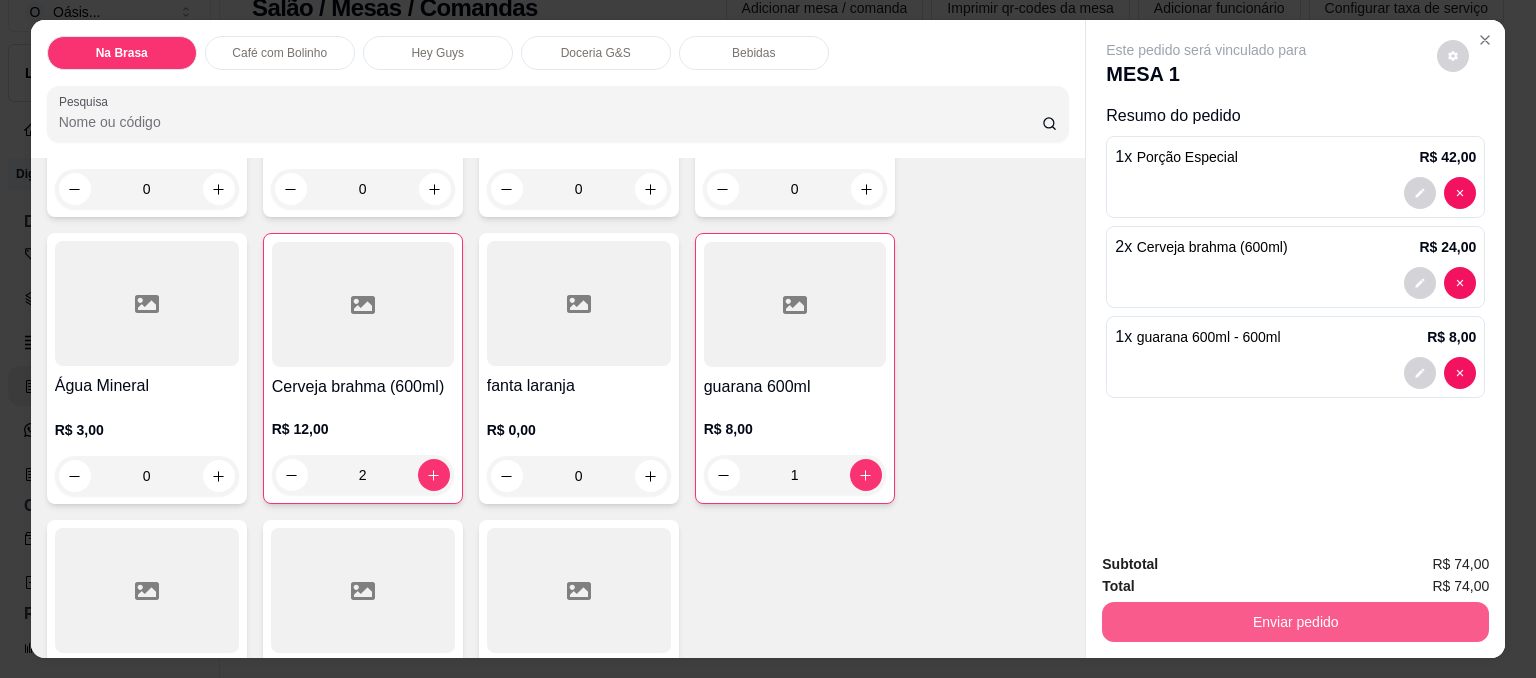 click on "Enviar pedido" at bounding box center [1295, 622] 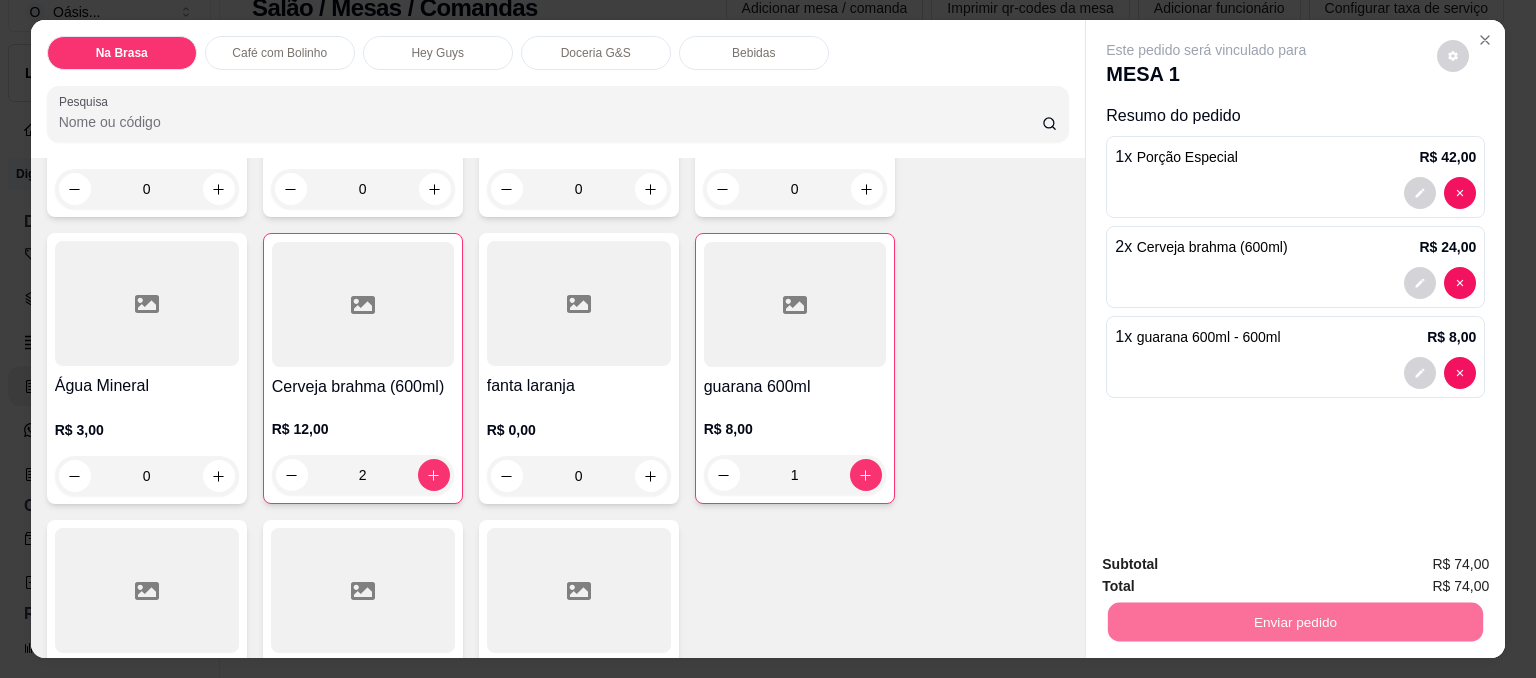 click on "Sim, quero registrar" at bounding box center (1427, 571) 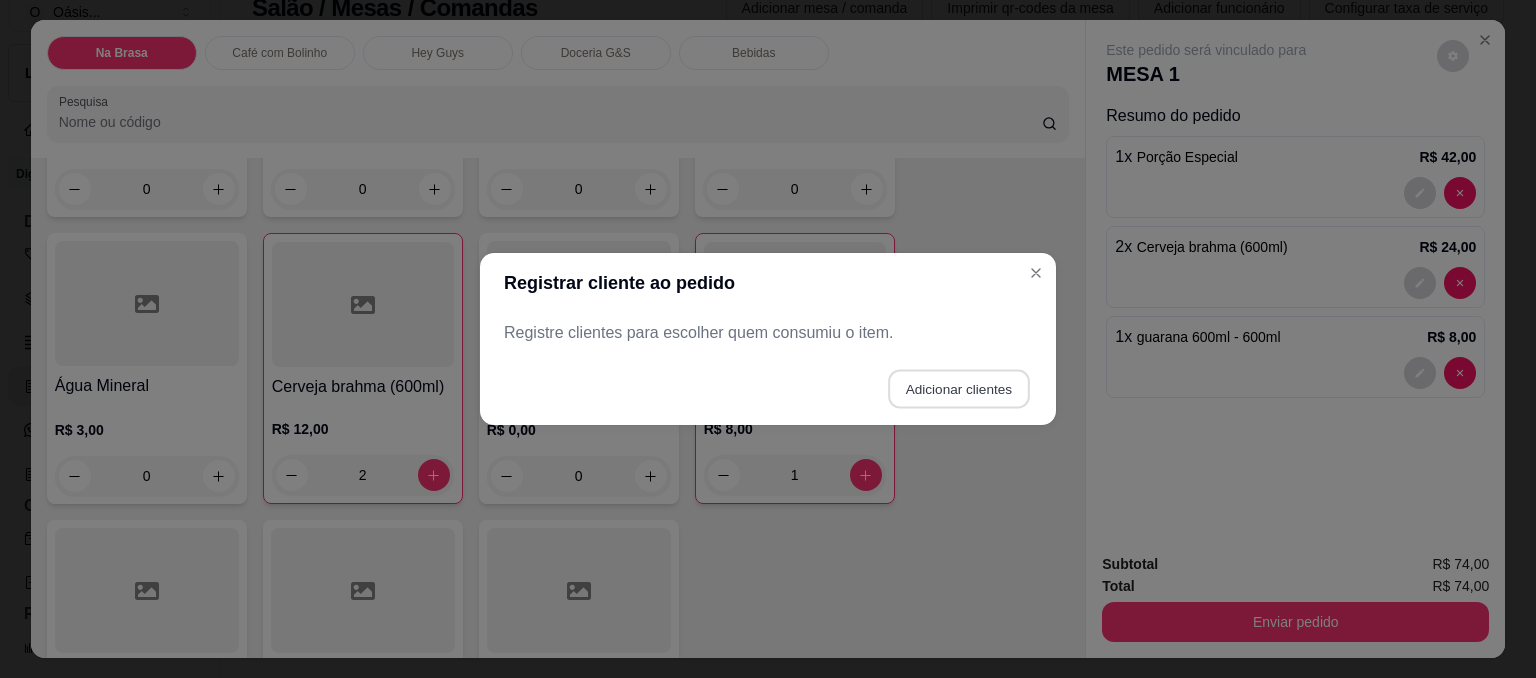 click on "Adicionar clientes" at bounding box center (958, 389) 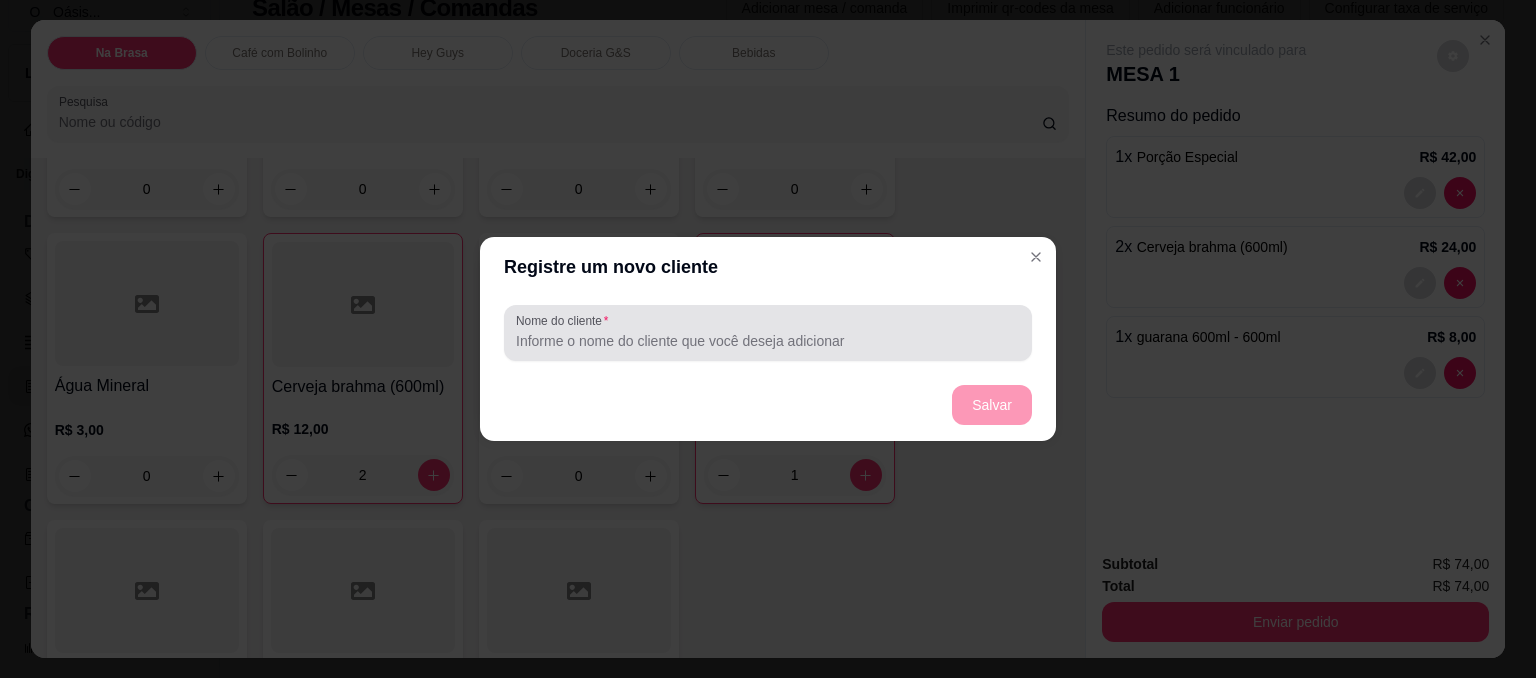 click at bounding box center [768, 333] 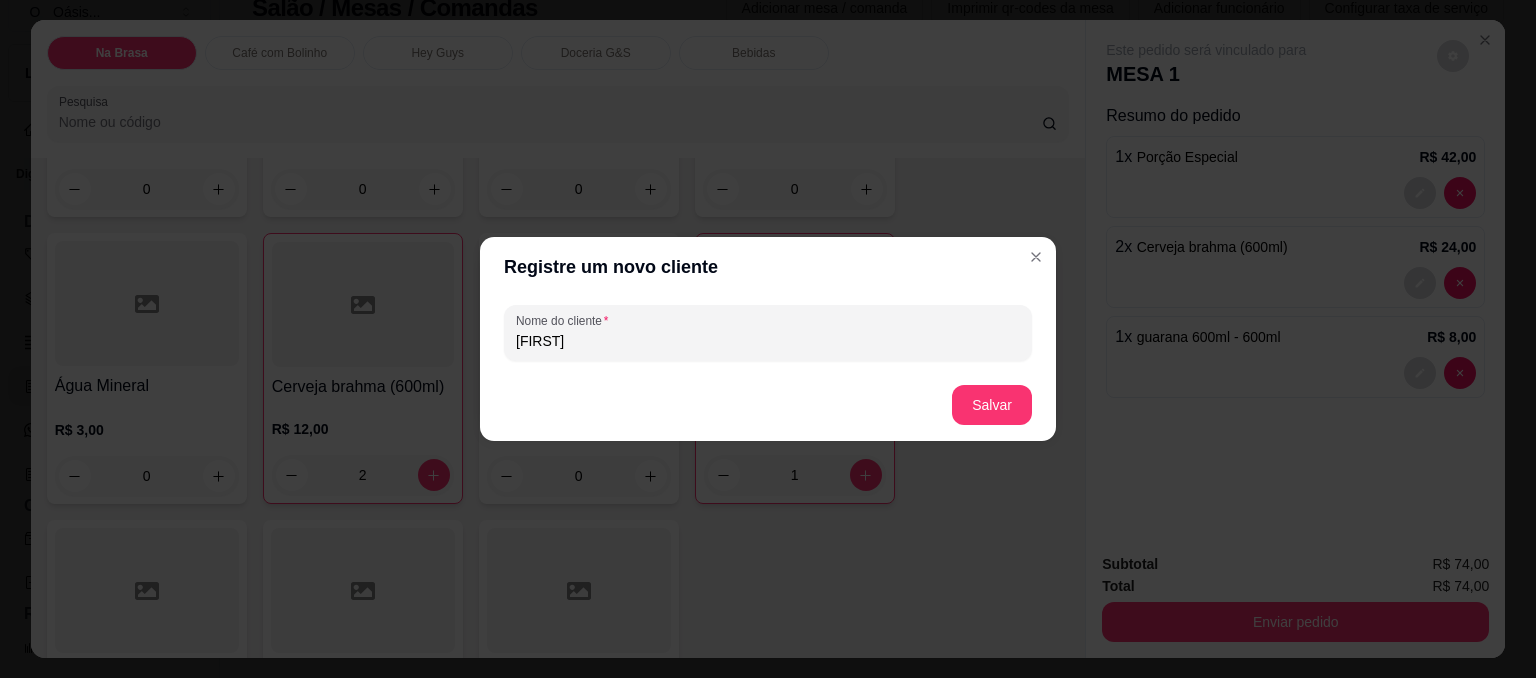 type on "[FIRST]" 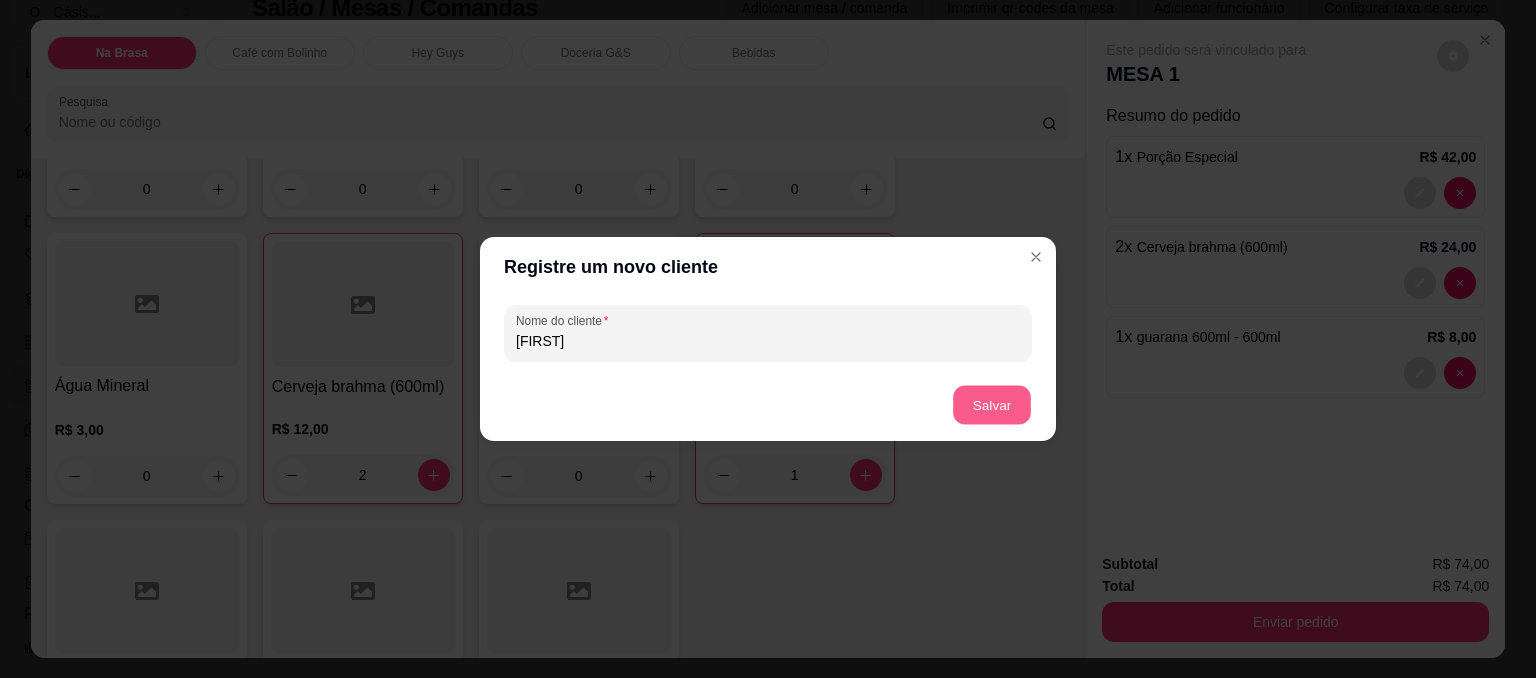 click on "Salvar" at bounding box center [992, 405] 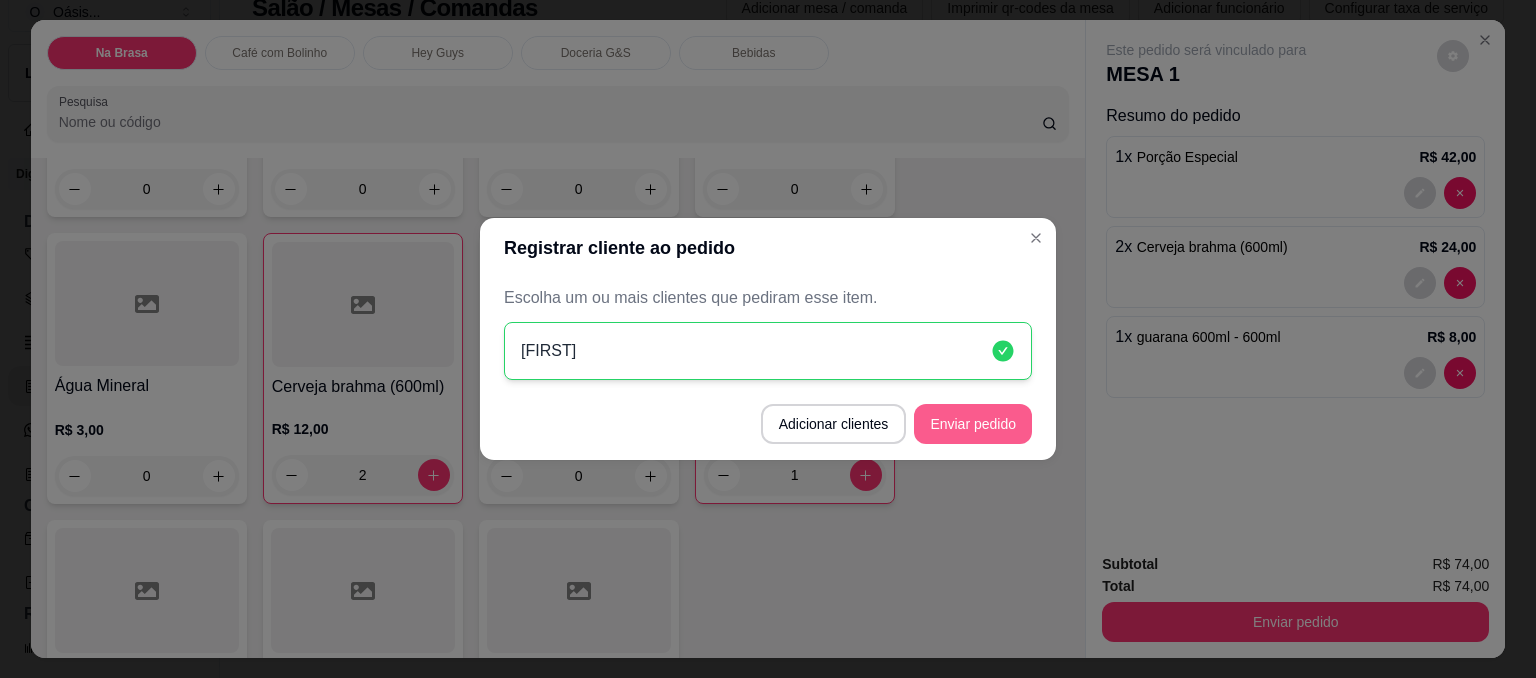 click on "Enviar pedido" at bounding box center [973, 424] 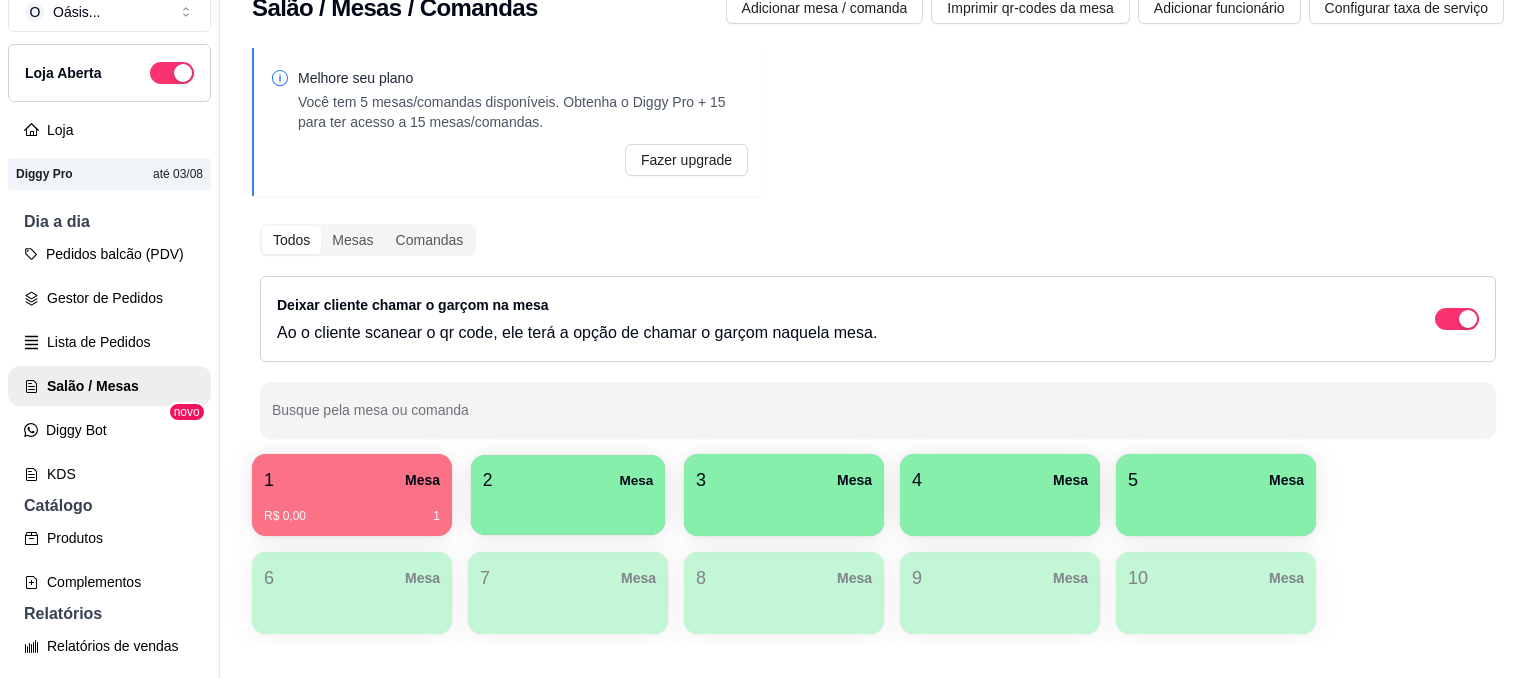 click on "2 Mesa" at bounding box center [568, 480] 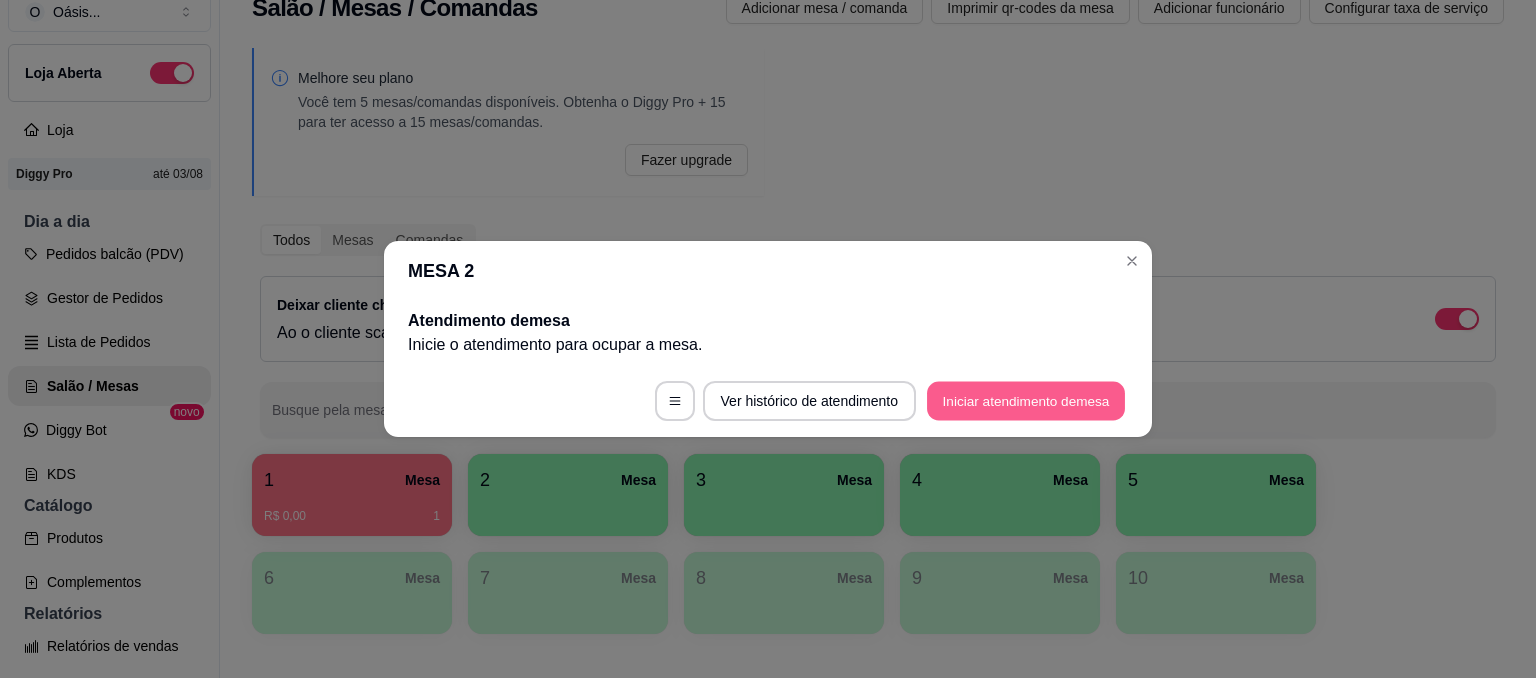 click on "Iniciar atendimento de  mesa" at bounding box center (1026, 401) 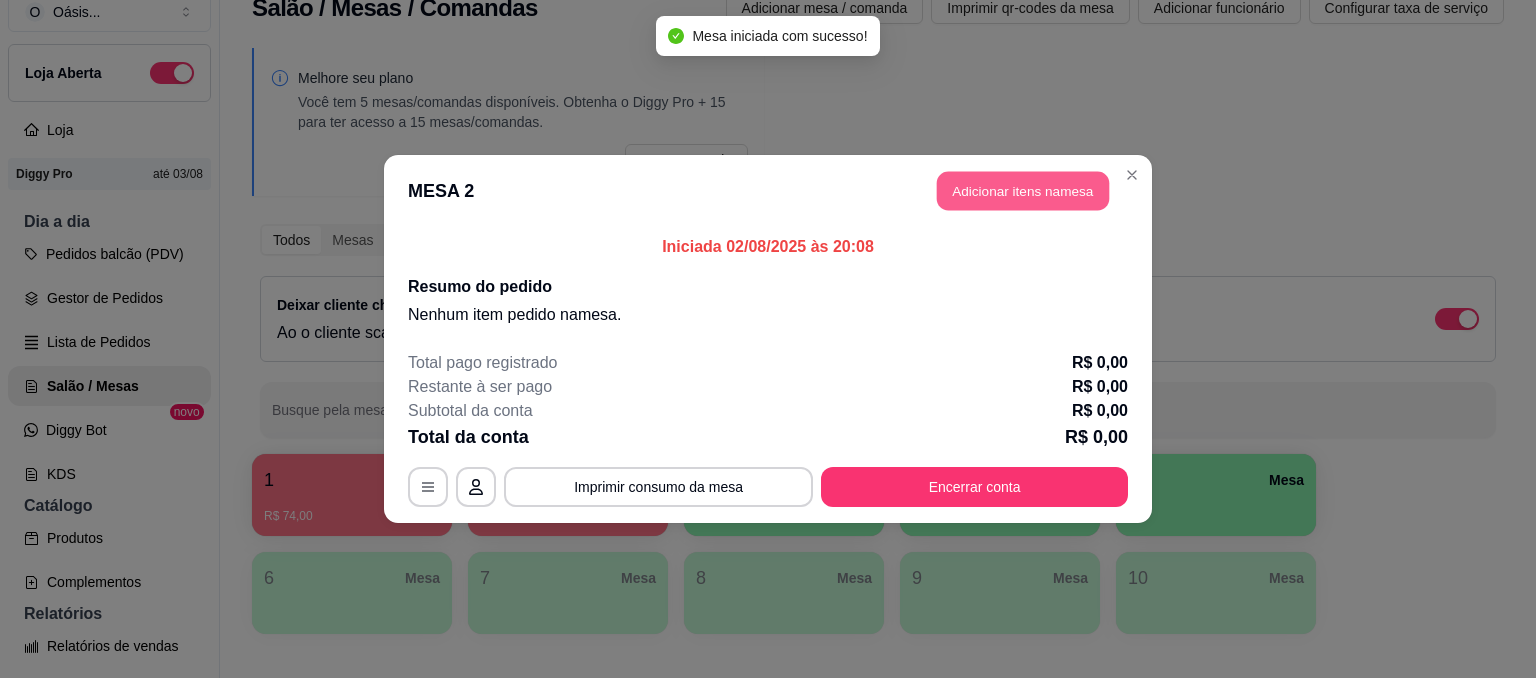 click on "Adicionar itens na  mesa" at bounding box center [1023, 191] 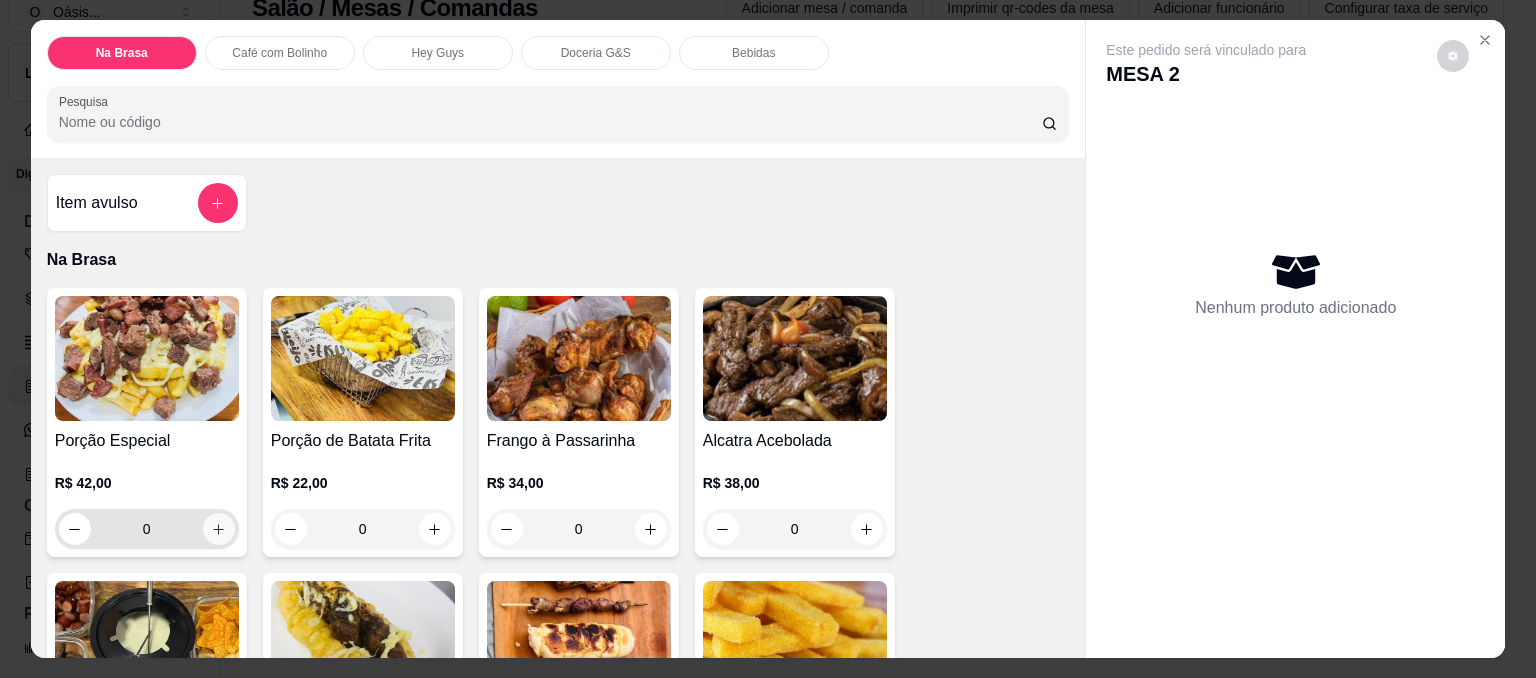click at bounding box center [219, 529] 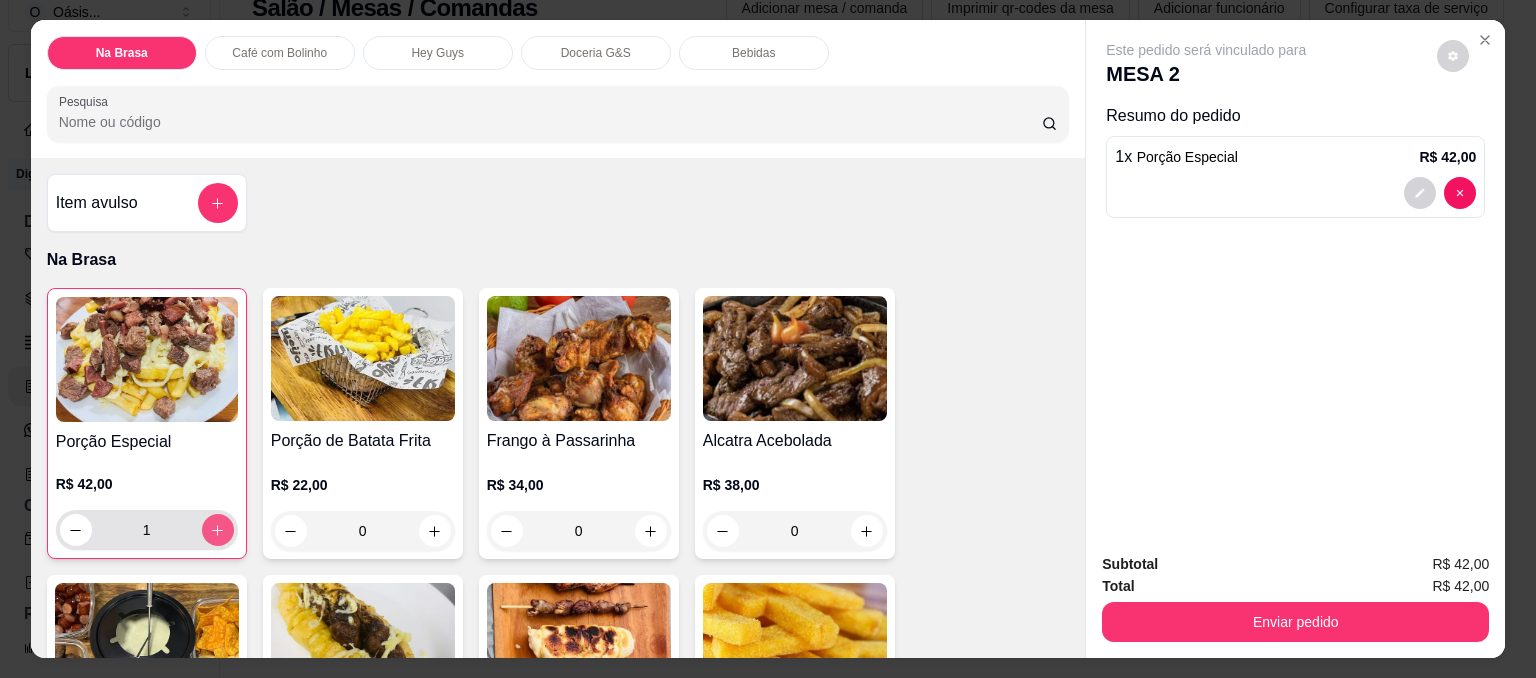 type on "1" 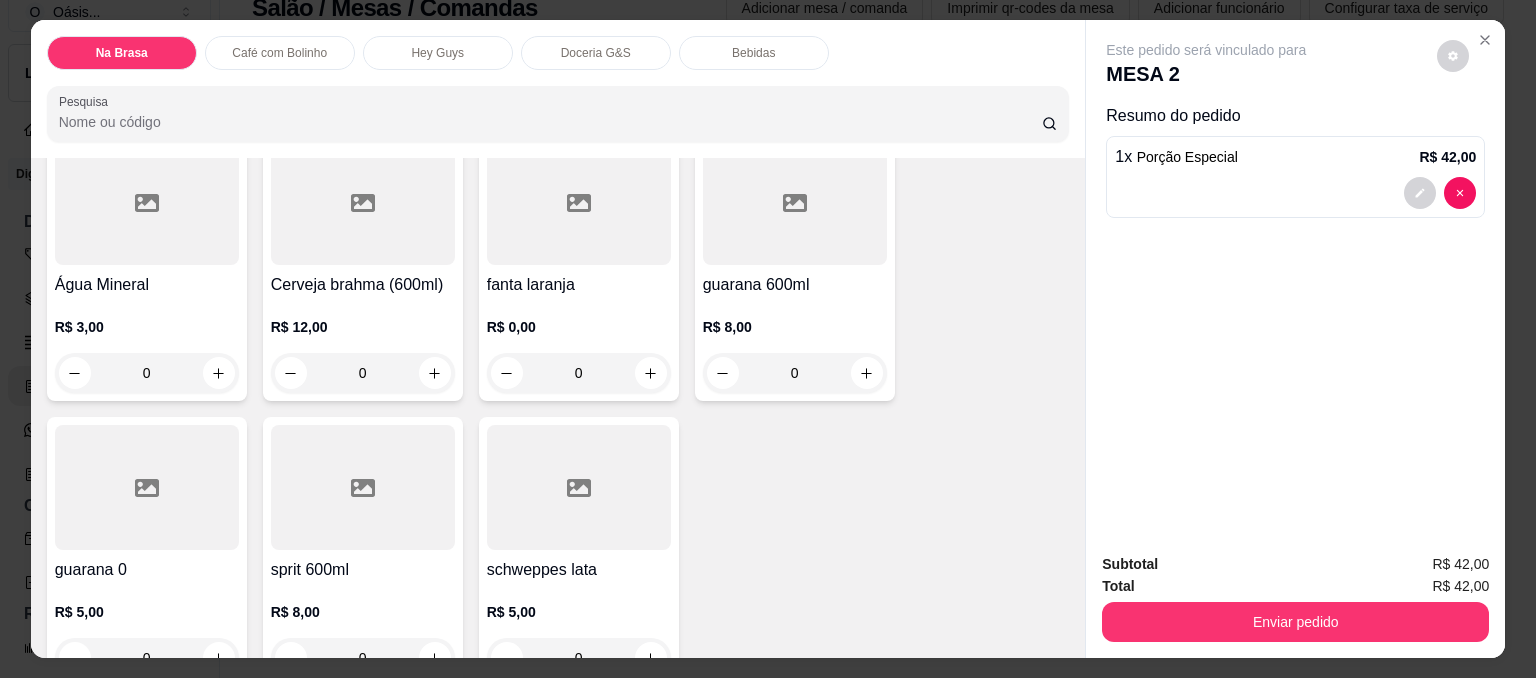 scroll, scrollTop: 2295, scrollLeft: 0, axis: vertical 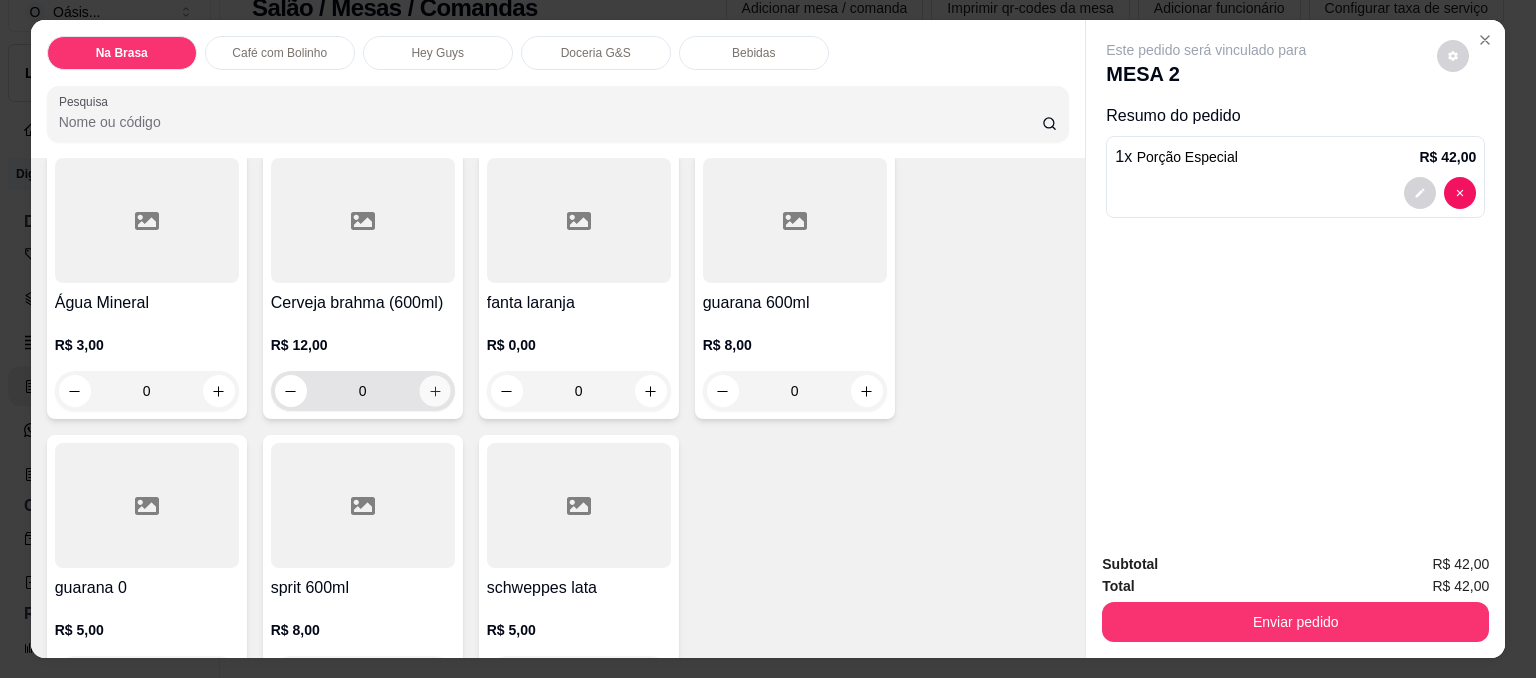 click 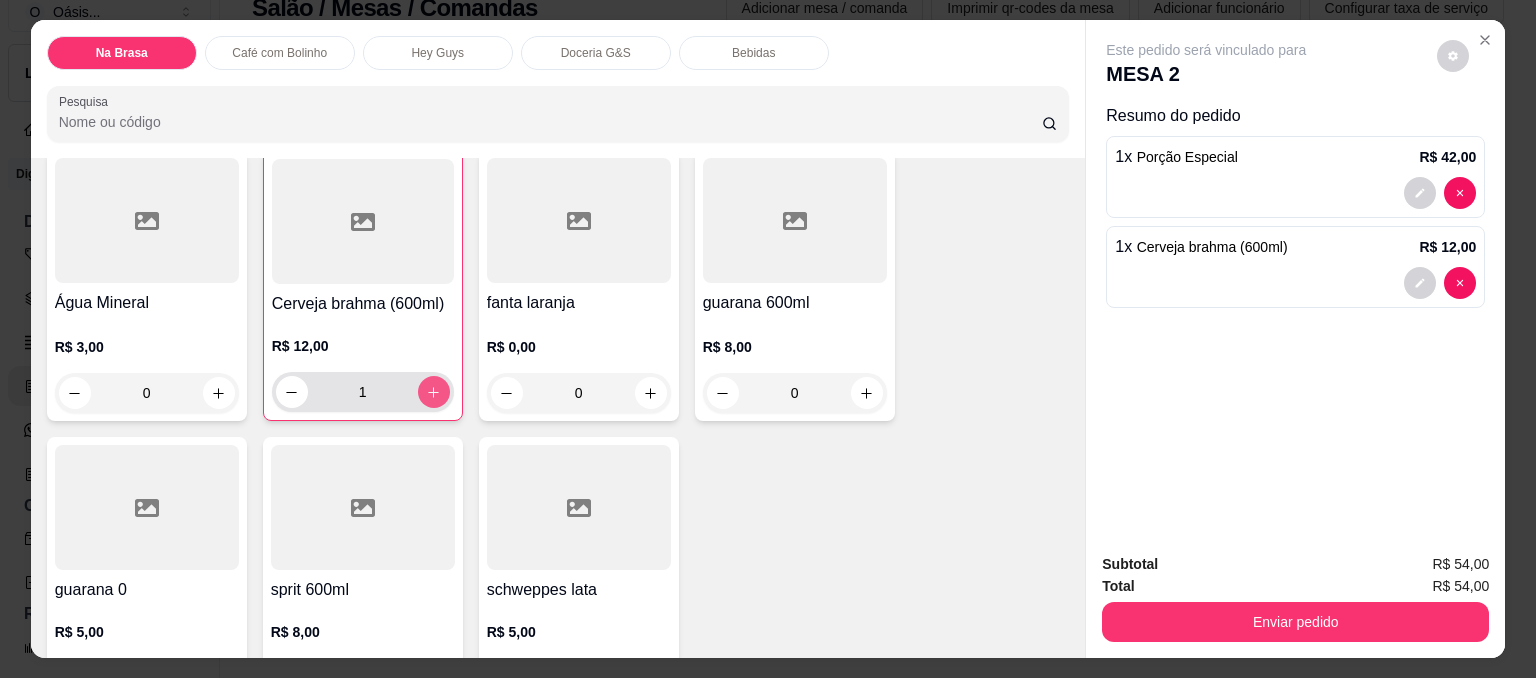 type on "1" 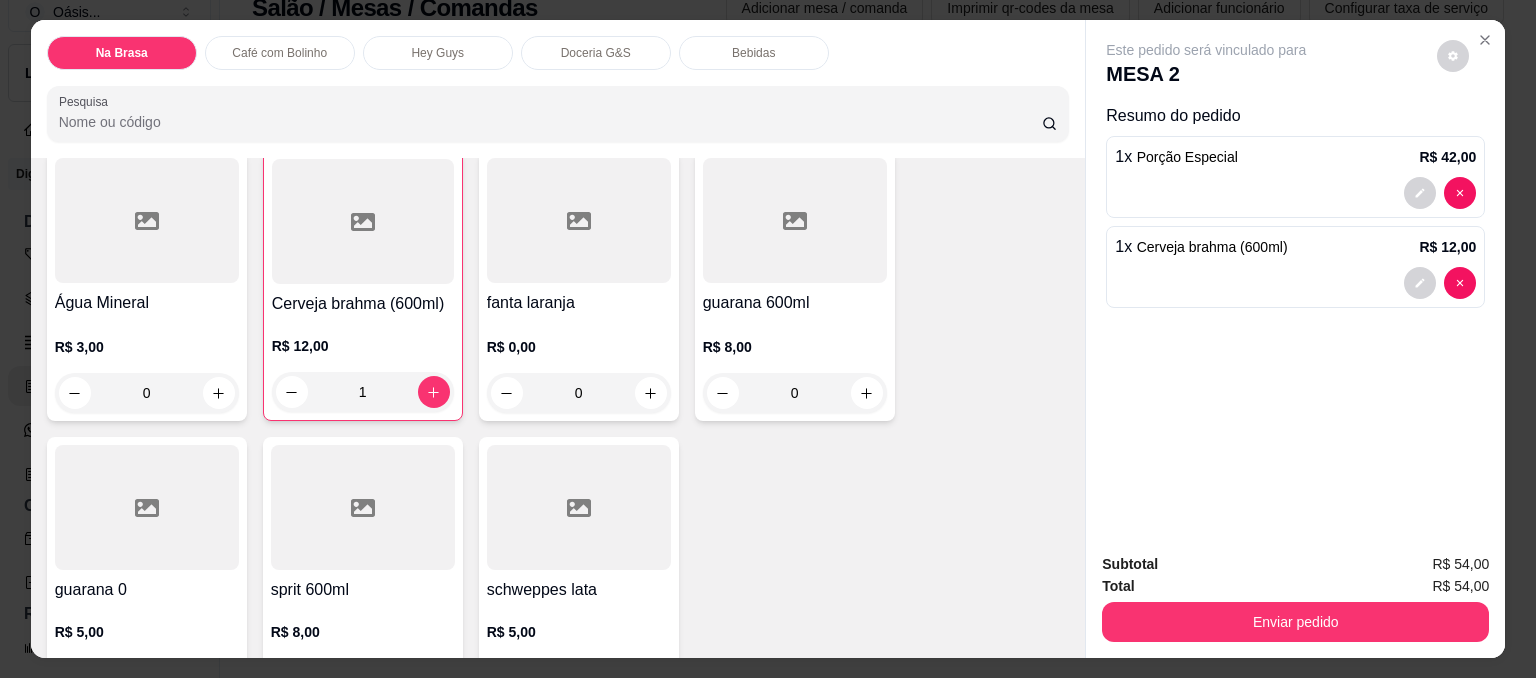 click on "0" at bounding box center (795, 393) 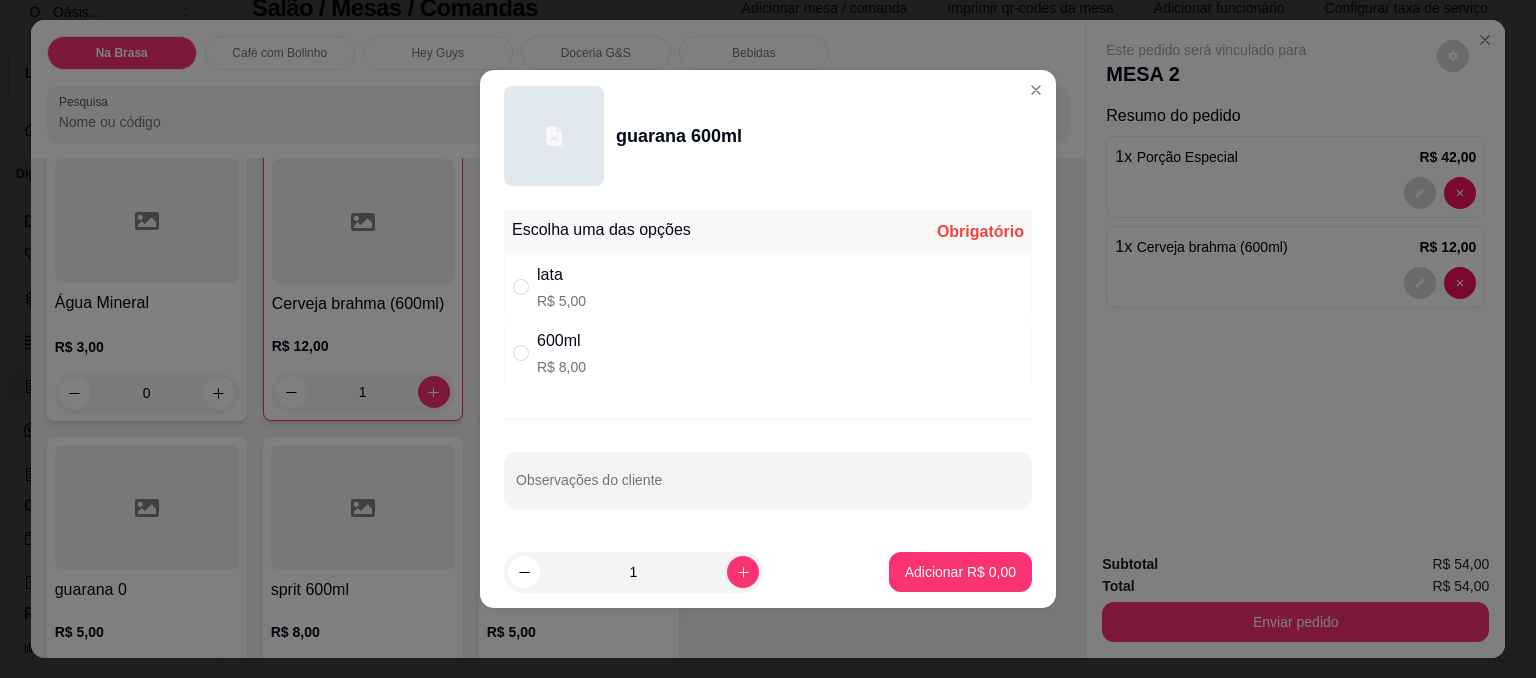 click on "600ml R$ 8,00" at bounding box center (768, 353) 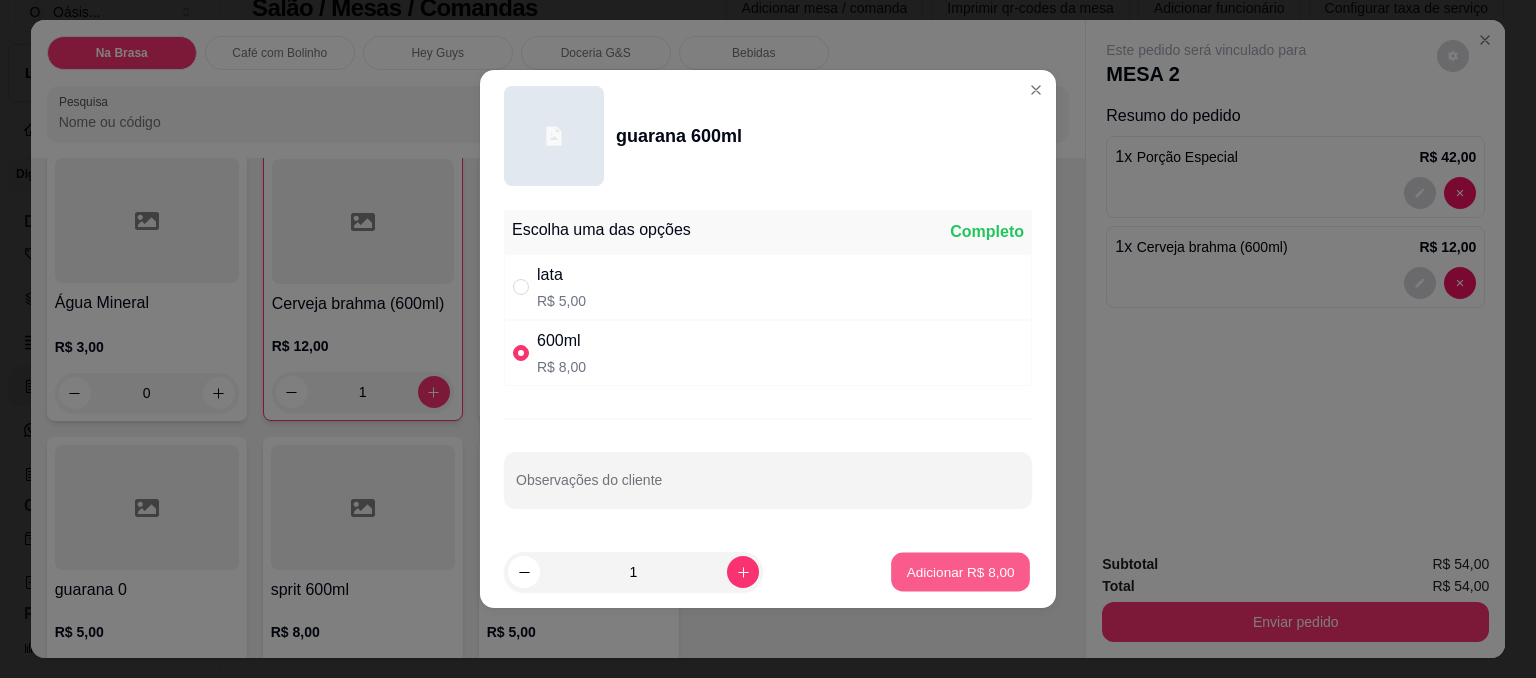 click on "Adicionar   R$ 8,00" at bounding box center [960, 571] 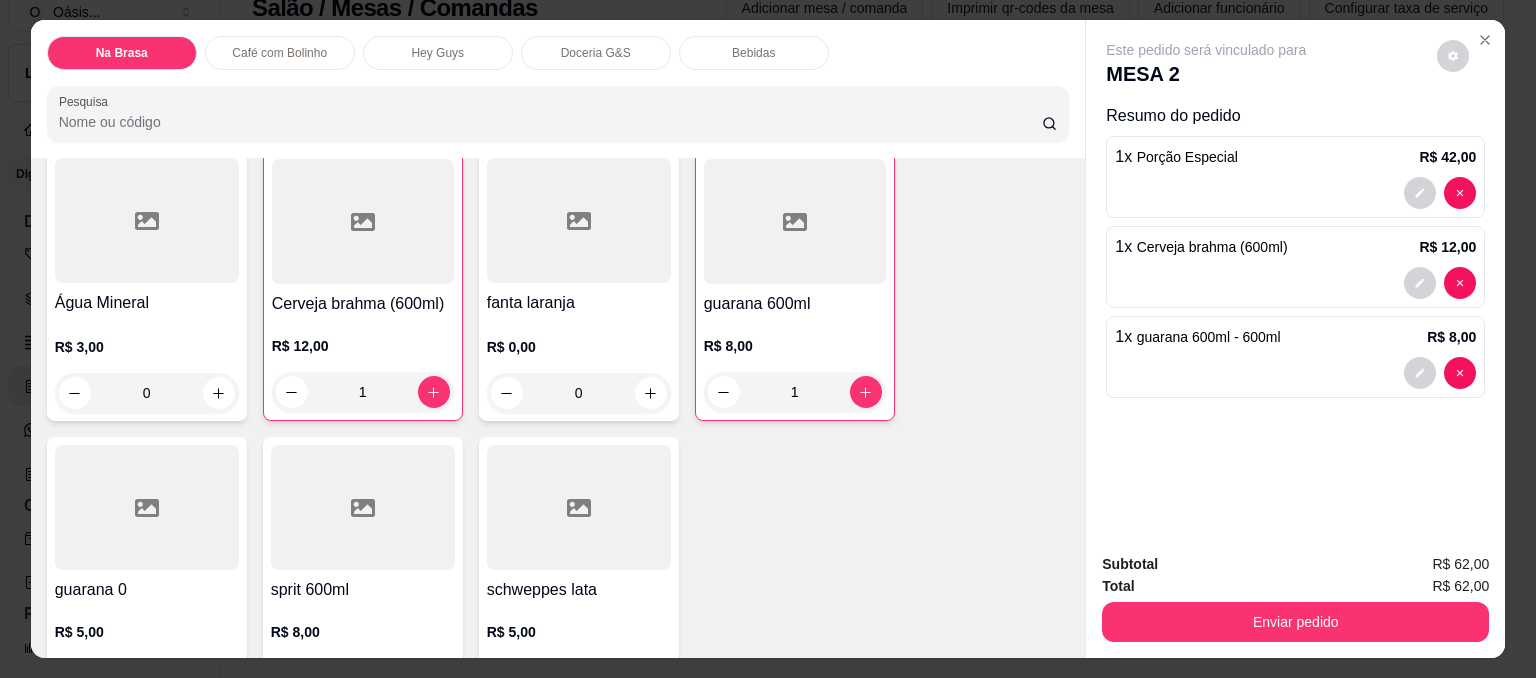 type on "1" 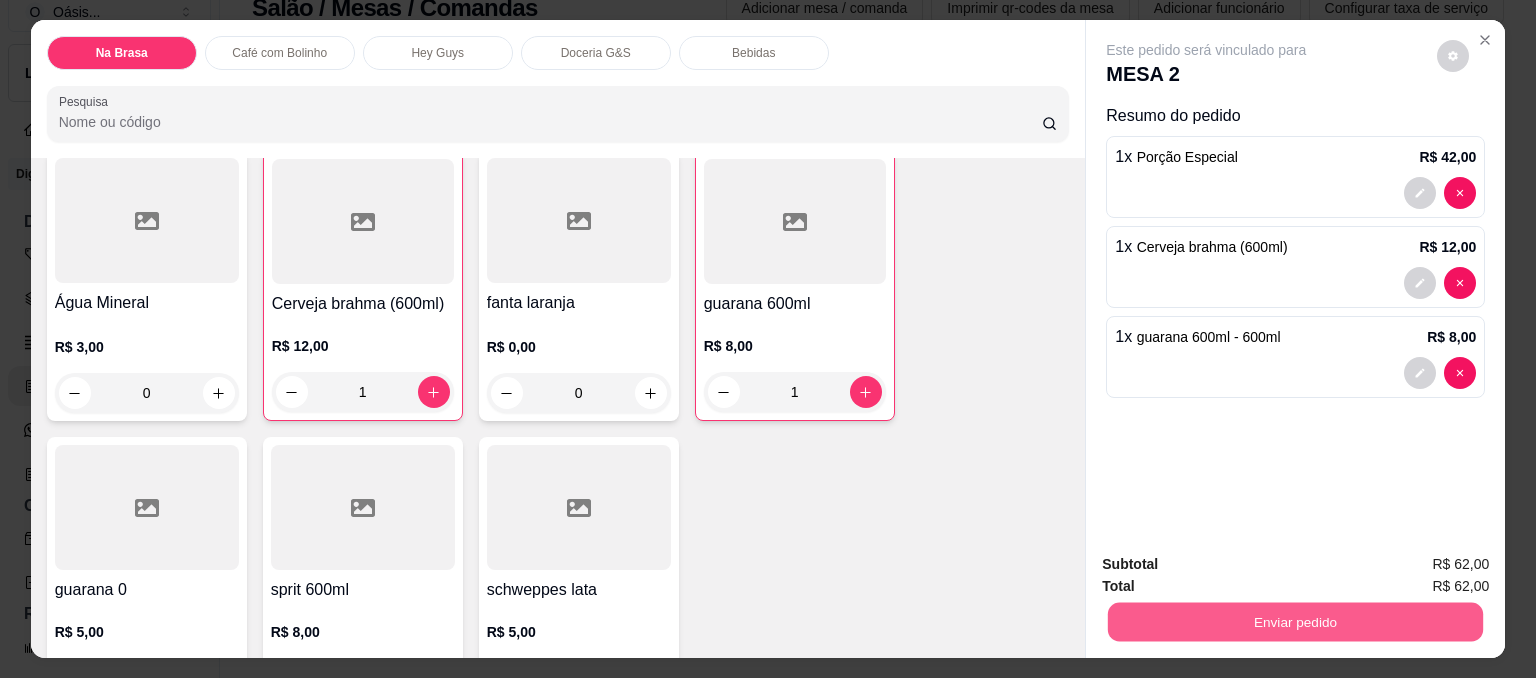 click on "Enviar pedido" at bounding box center [1295, 621] 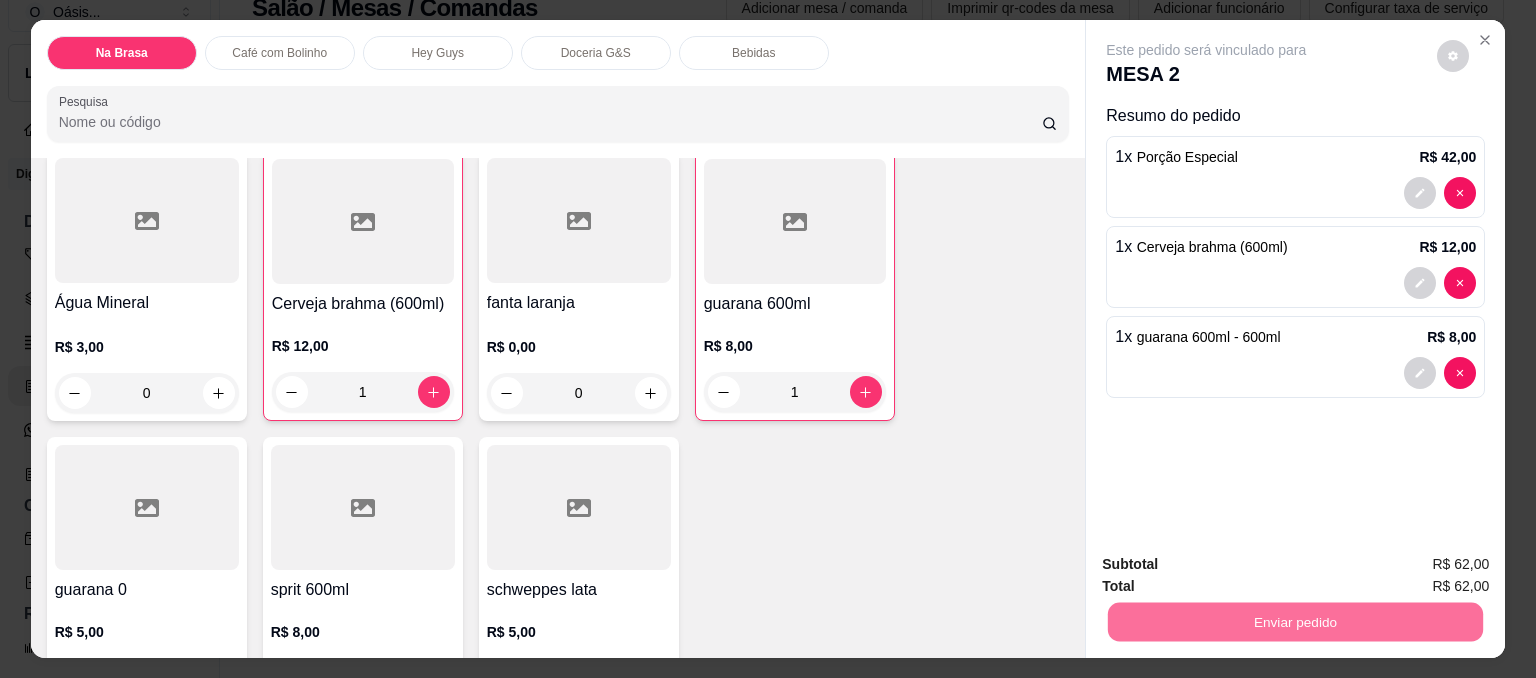 click on "Sim, quero registrar" at bounding box center [1427, 571] 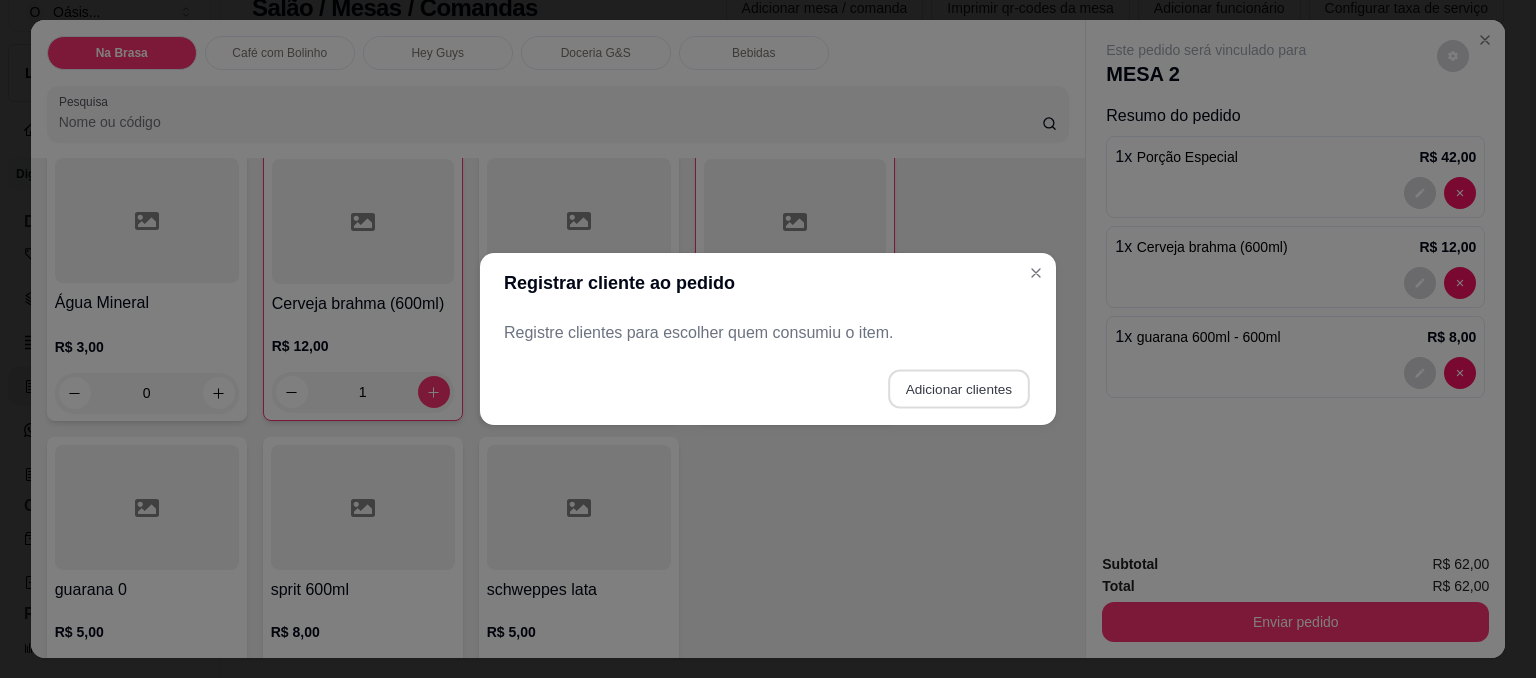 click on "Adicionar clientes" at bounding box center [958, 389] 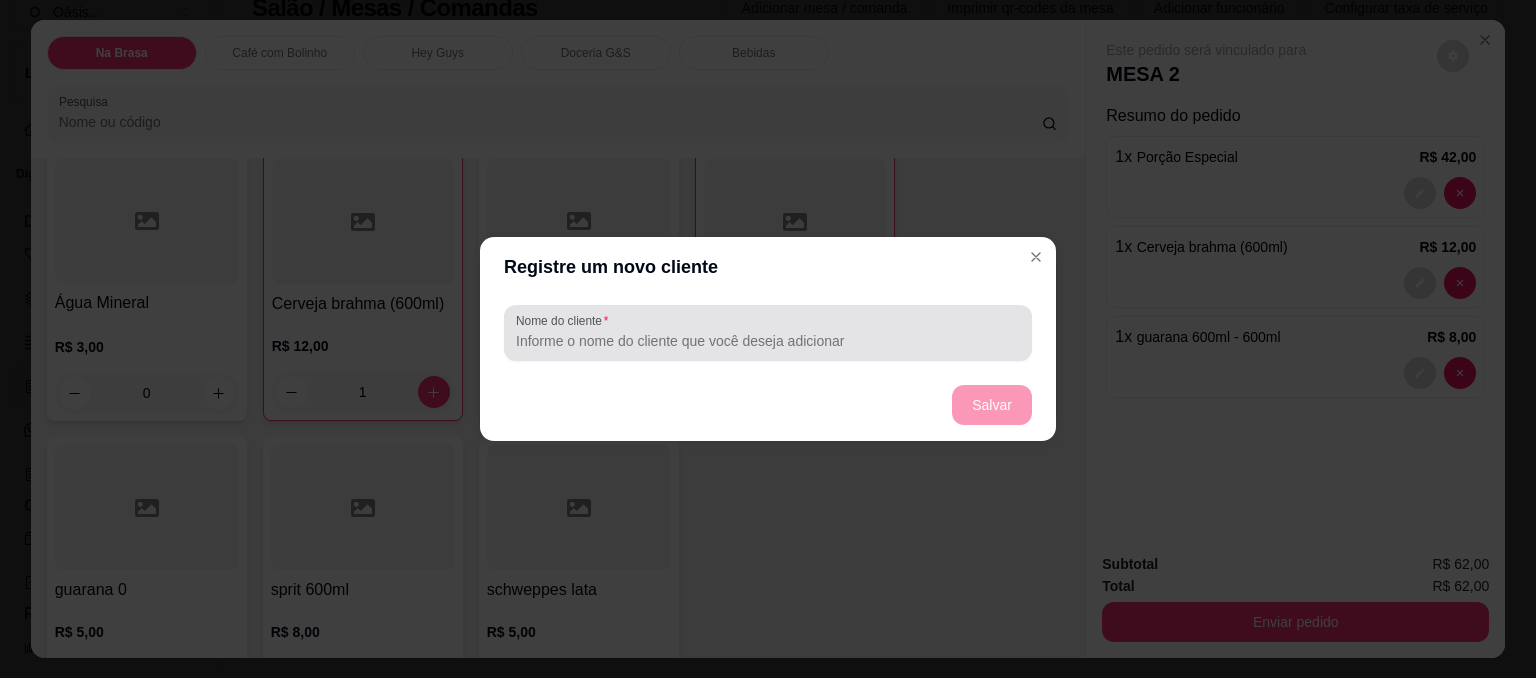 click on "Nome do cliente" at bounding box center [768, 333] 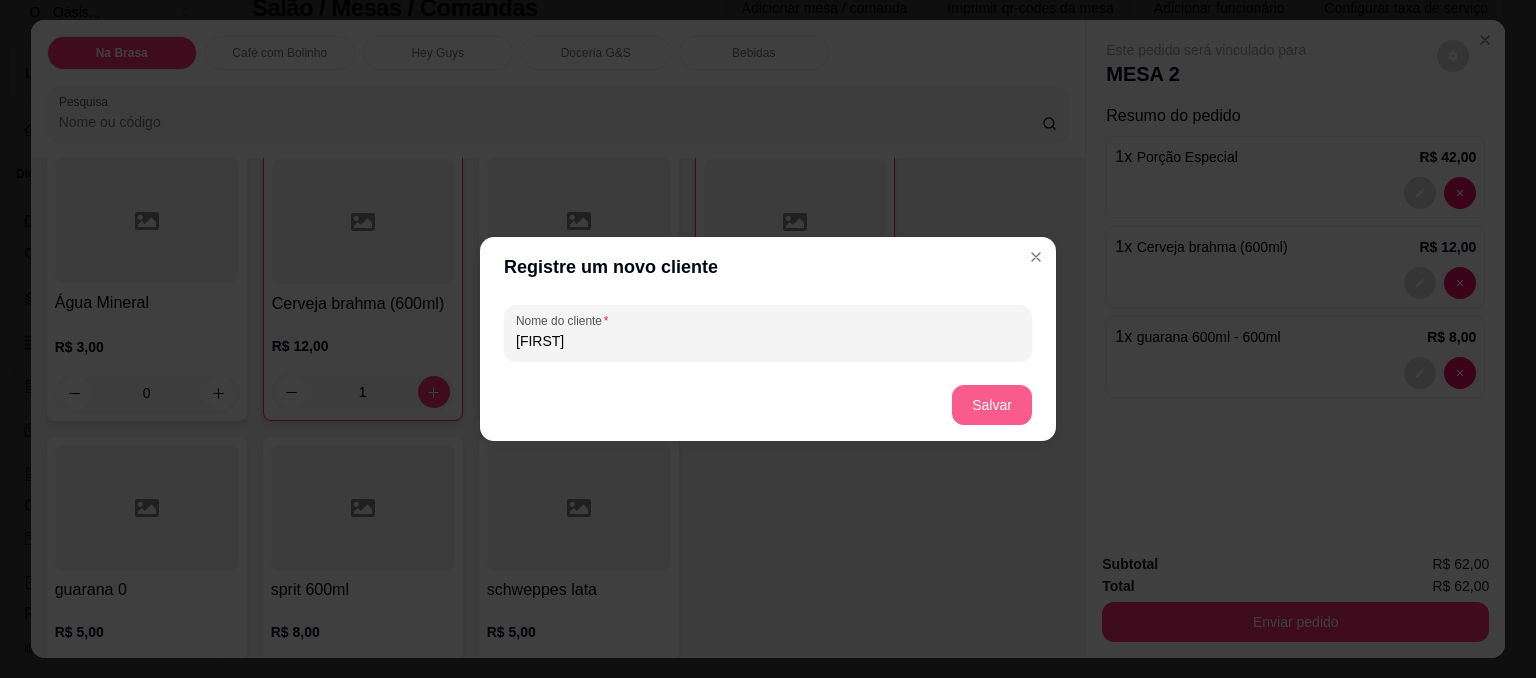 type on "[FIRST]" 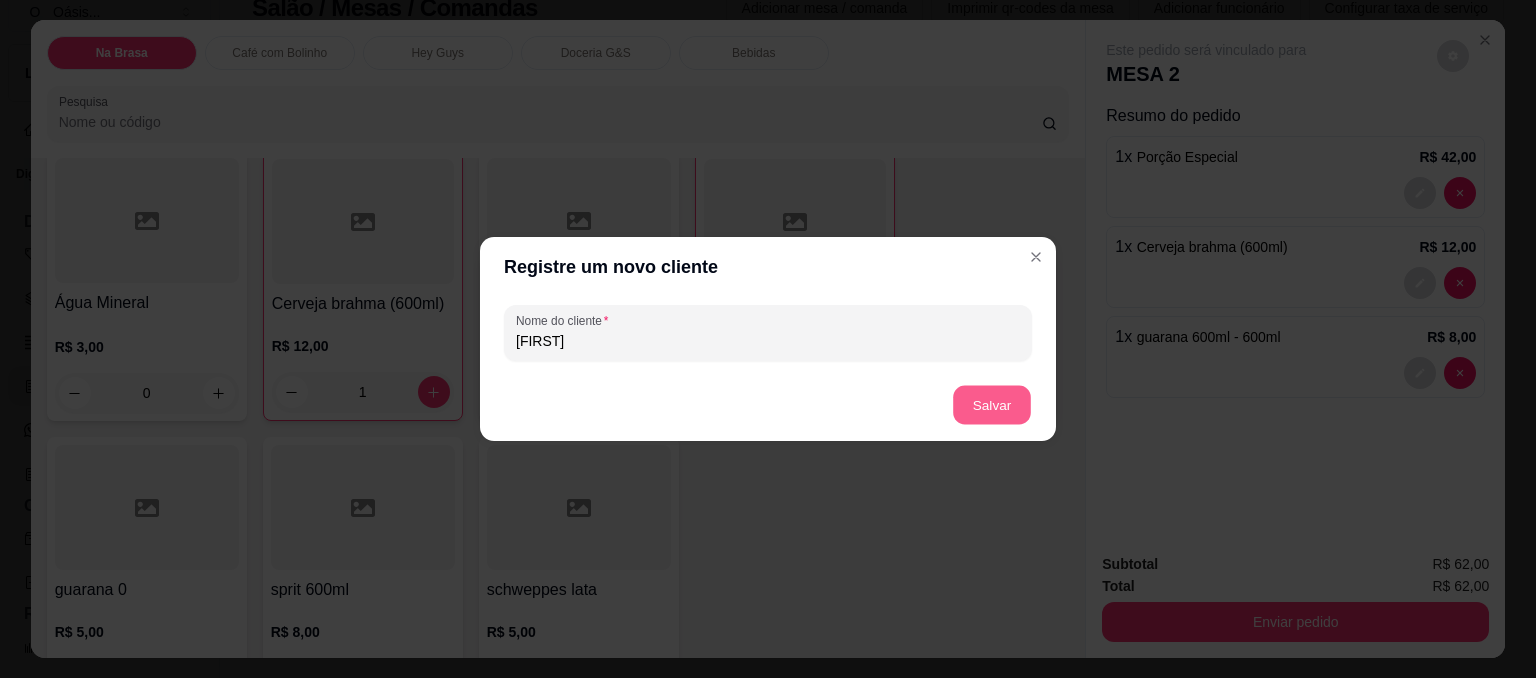 click on "Salvar" at bounding box center [992, 405] 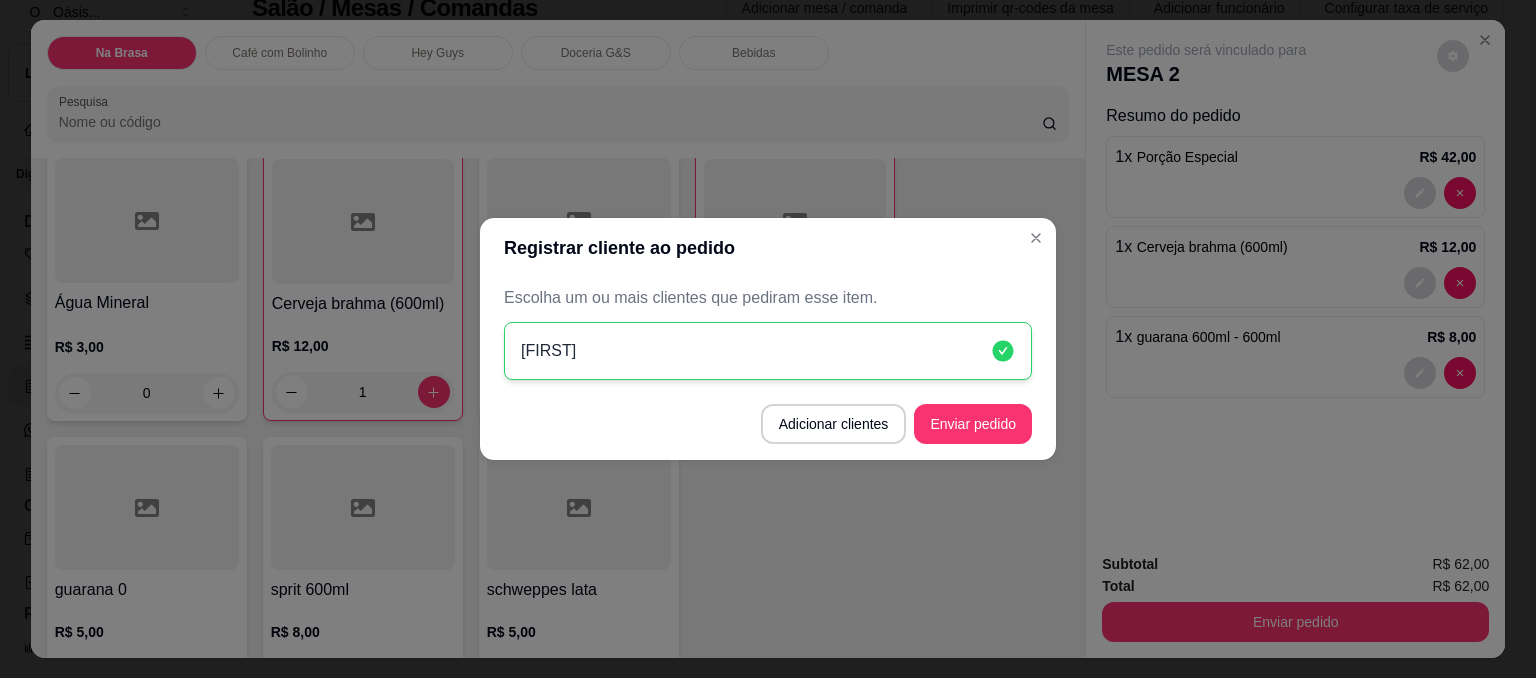 click on "Enviar pedido" at bounding box center [973, 424] 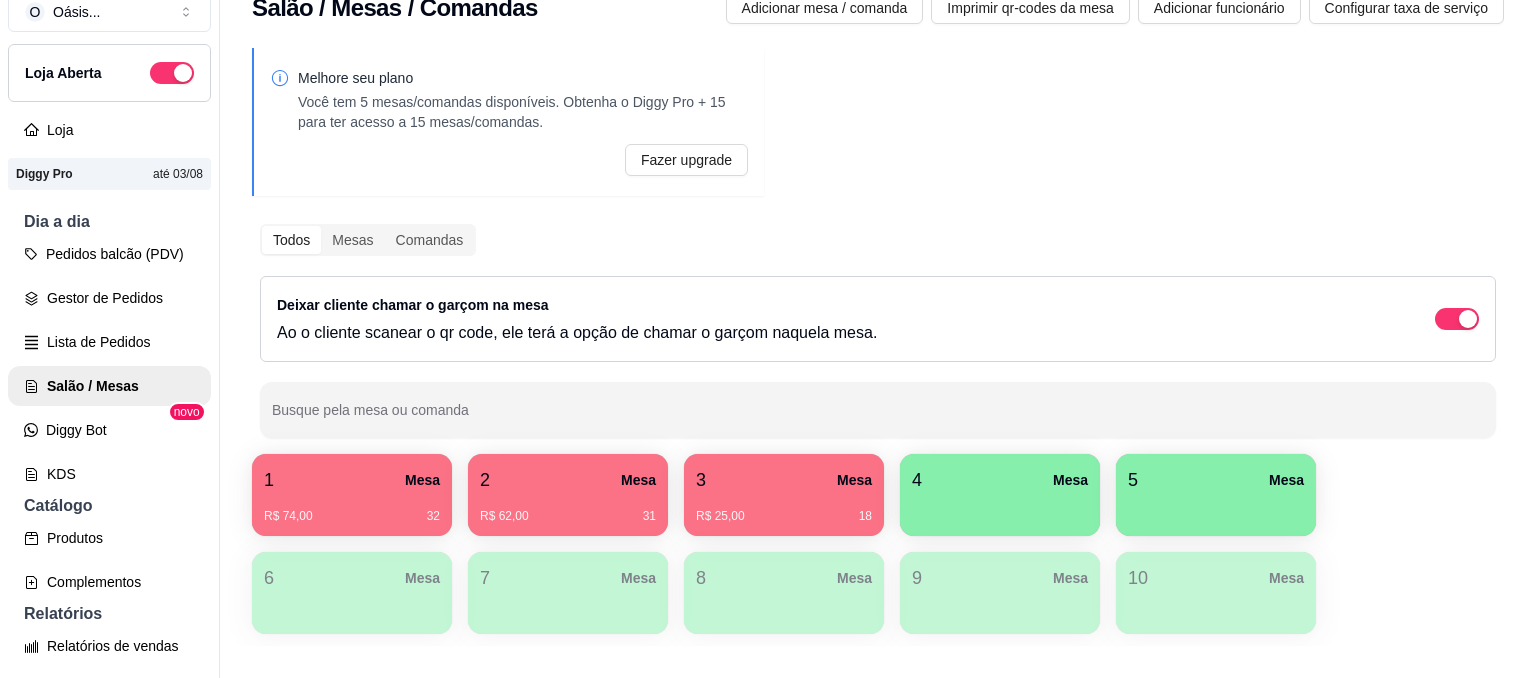 click on "R$ 74,00 32" at bounding box center [352, 509] 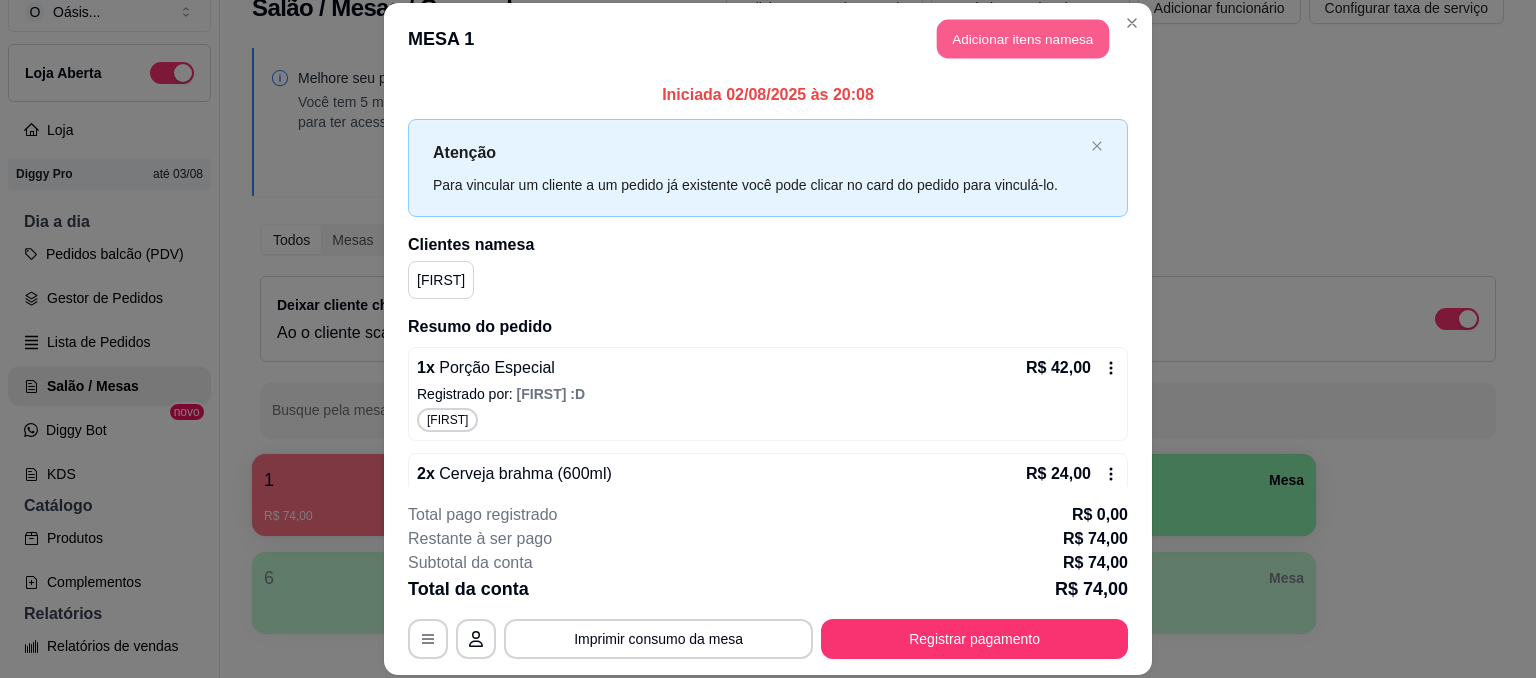 click on "Adicionar itens na  mesa" at bounding box center [1023, 39] 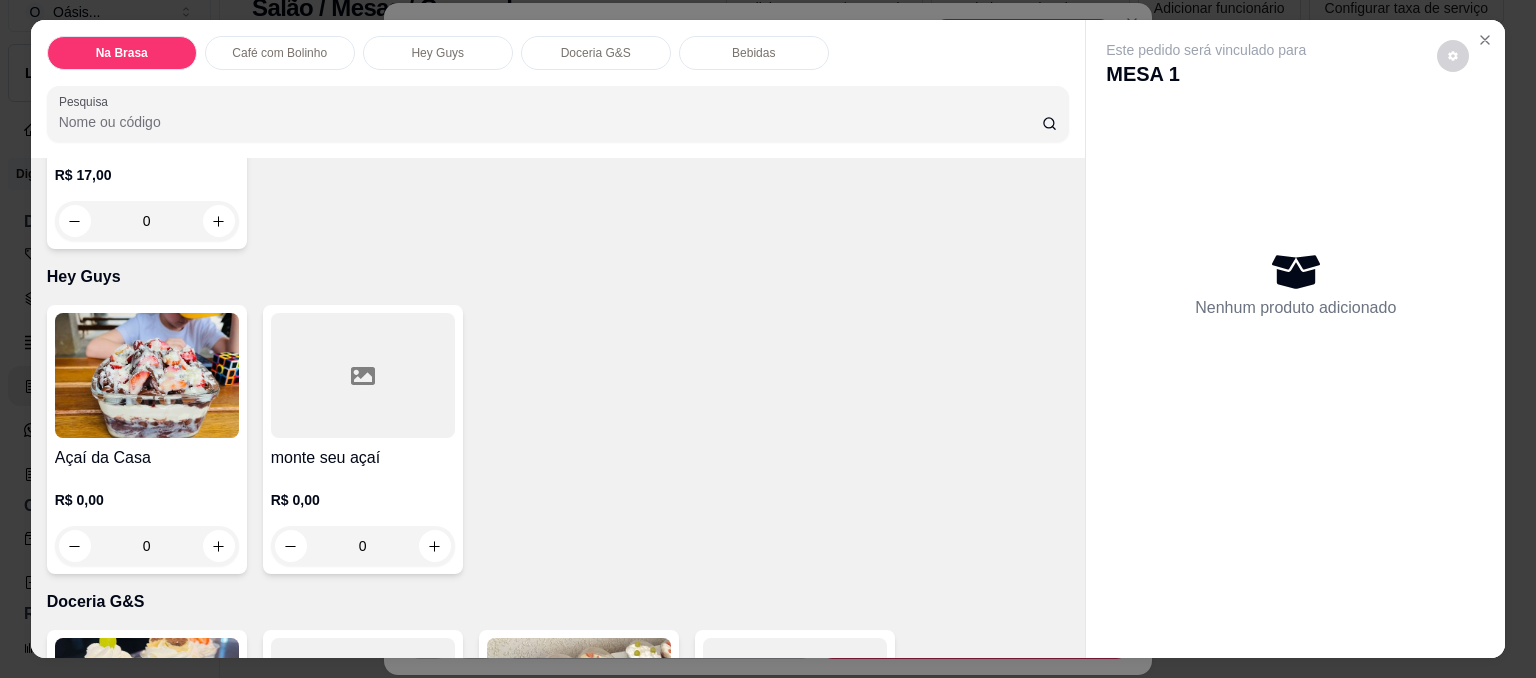 scroll, scrollTop: 1325, scrollLeft: 0, axis: vertical 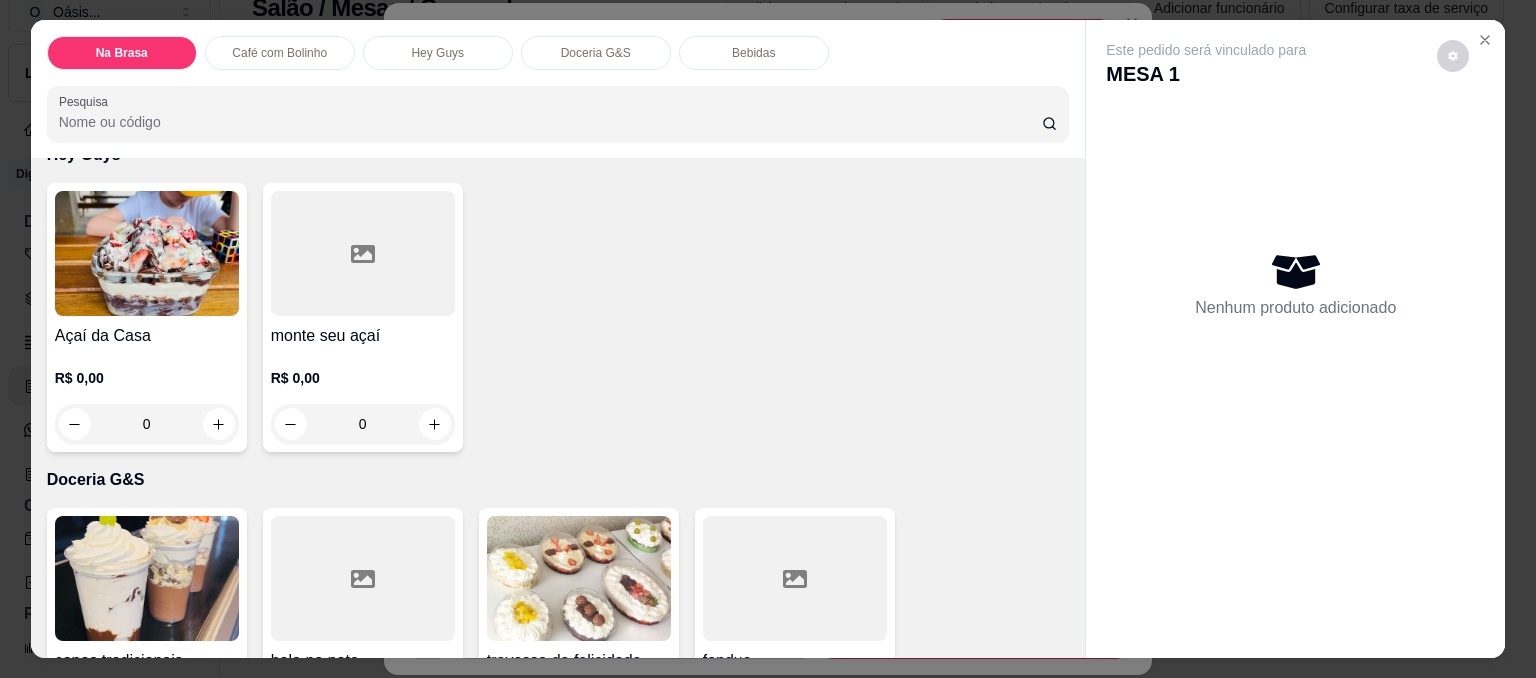 click on "0" at bounding box center (147, 424) 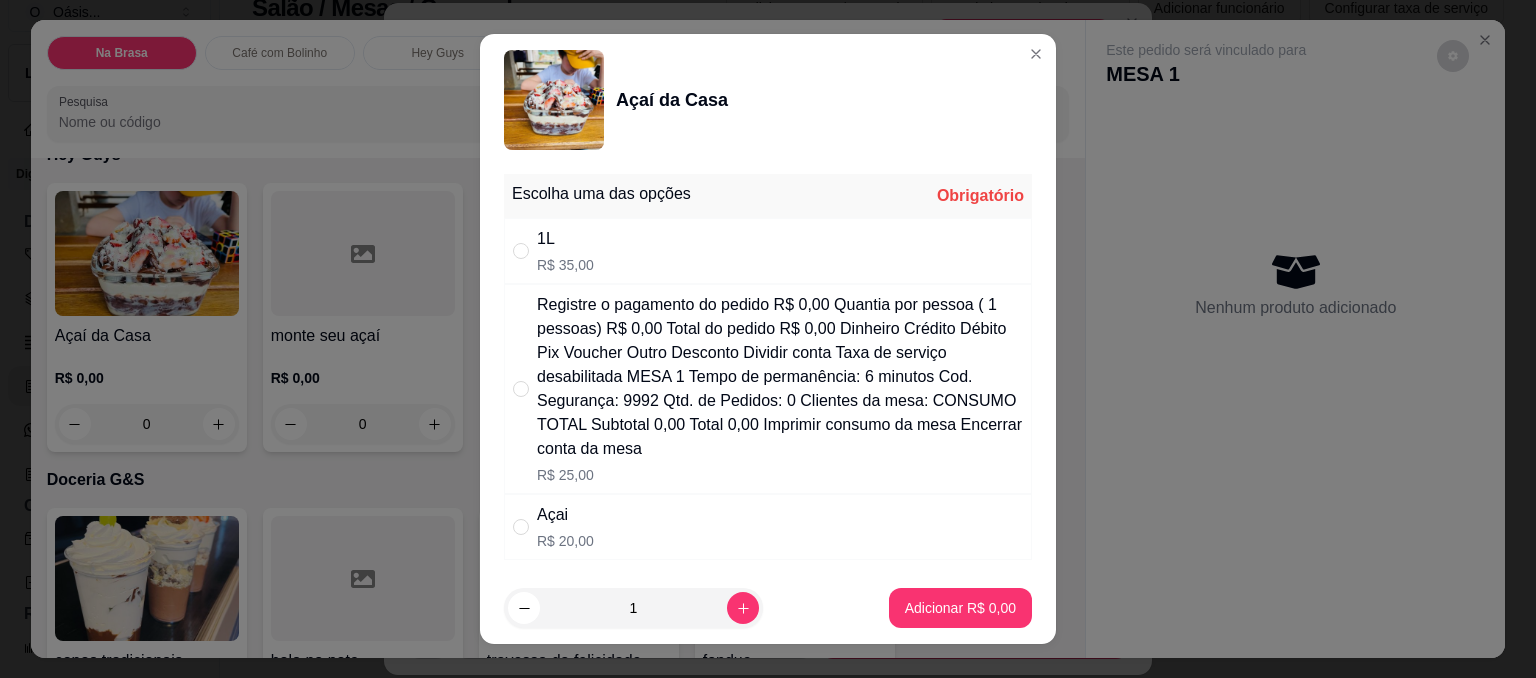click on "500ml R$ 25,00" at bounding box center [768, 389] 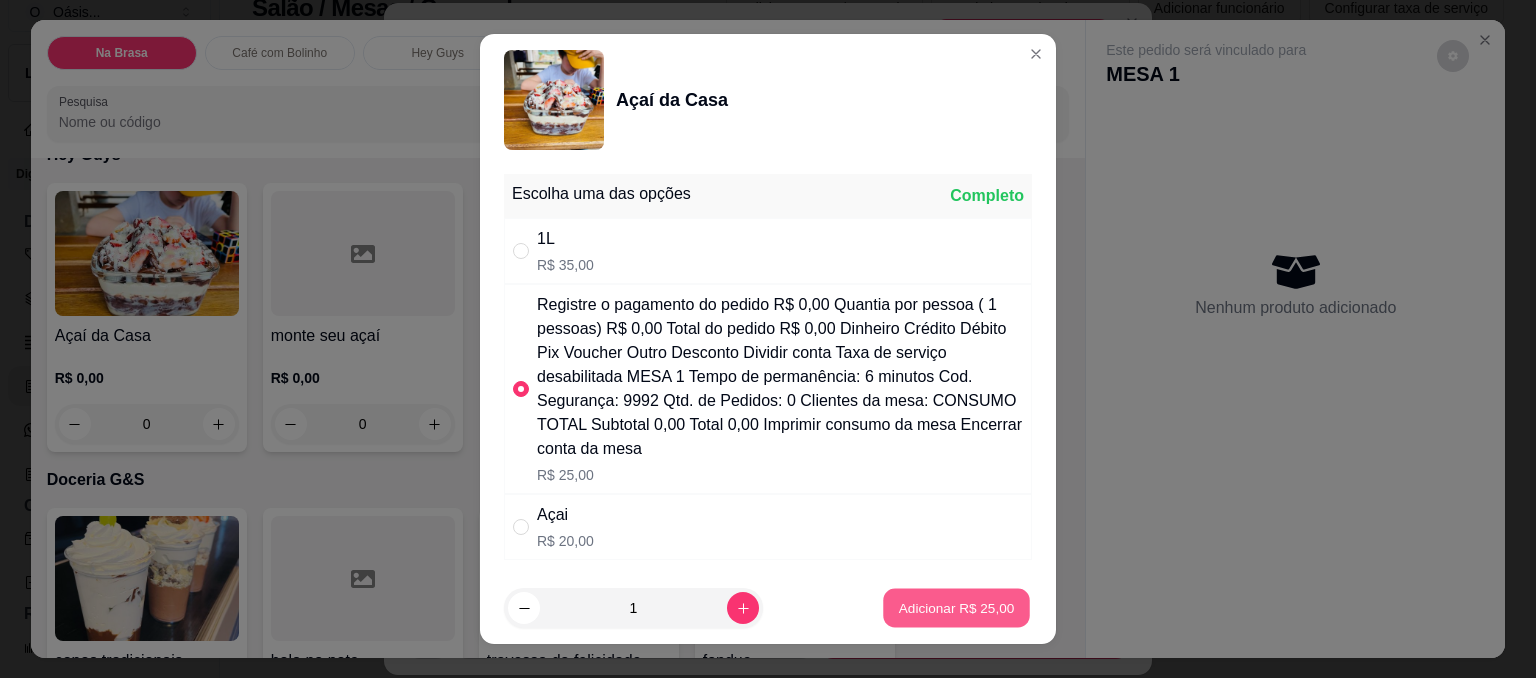 click on "Adicionar   R$ 25,00" at bounding box center [957, 607] 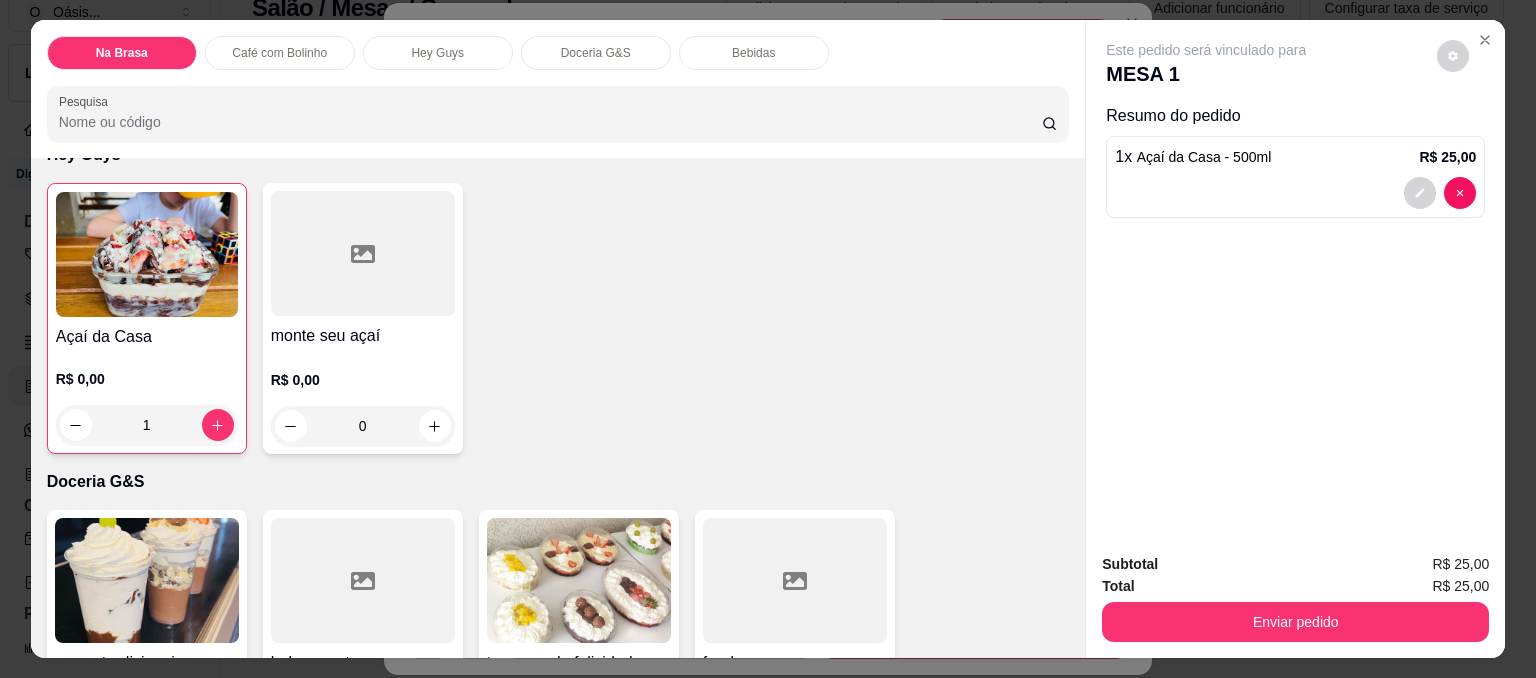 type on "1" 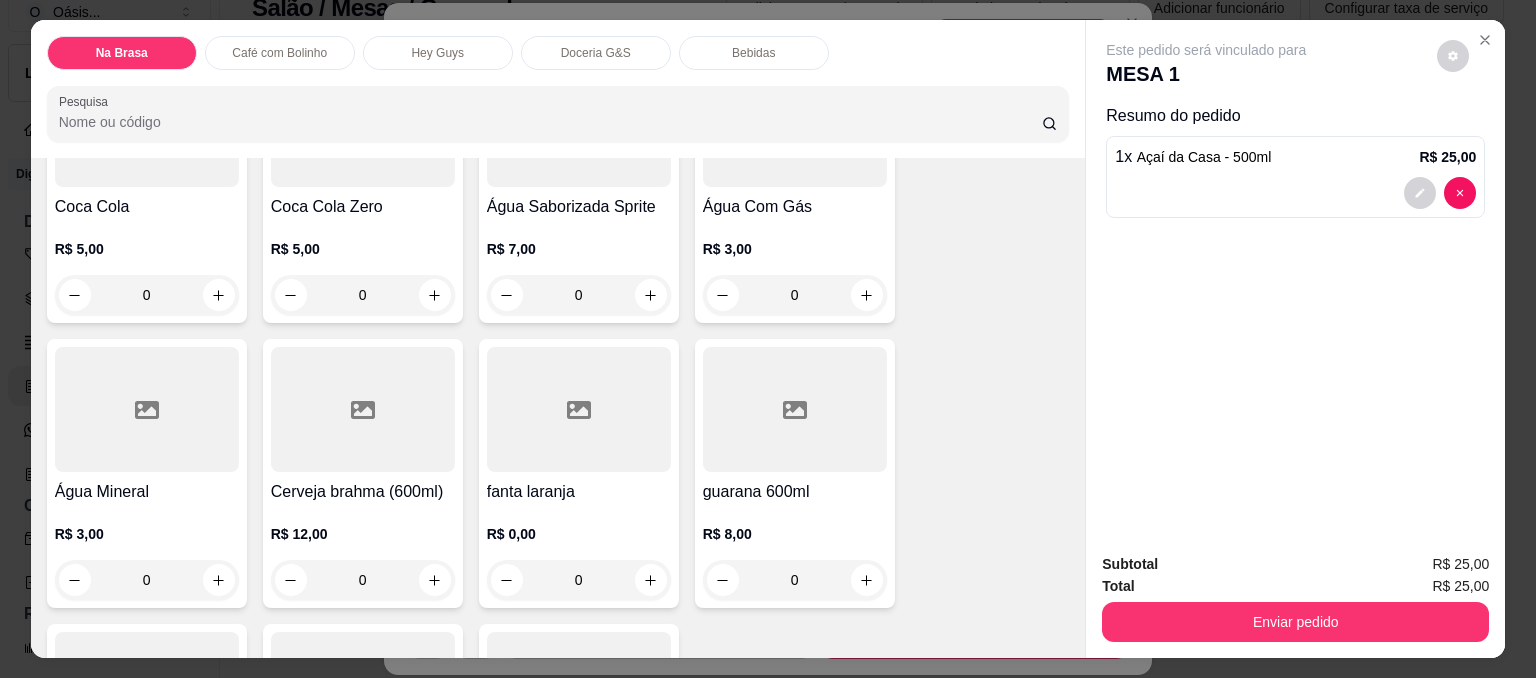 scroll, scrollTop: 2120, scrollLeft: 0, axis: vertical 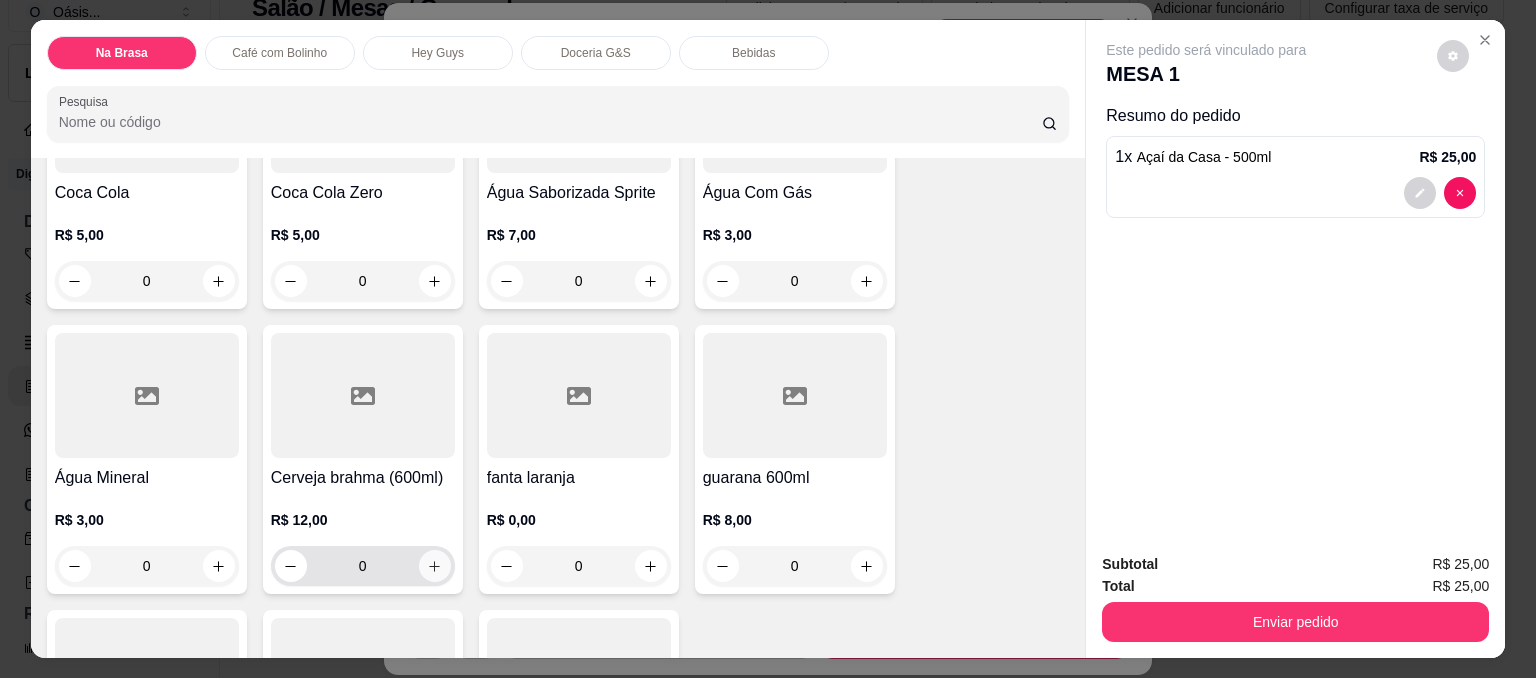 click 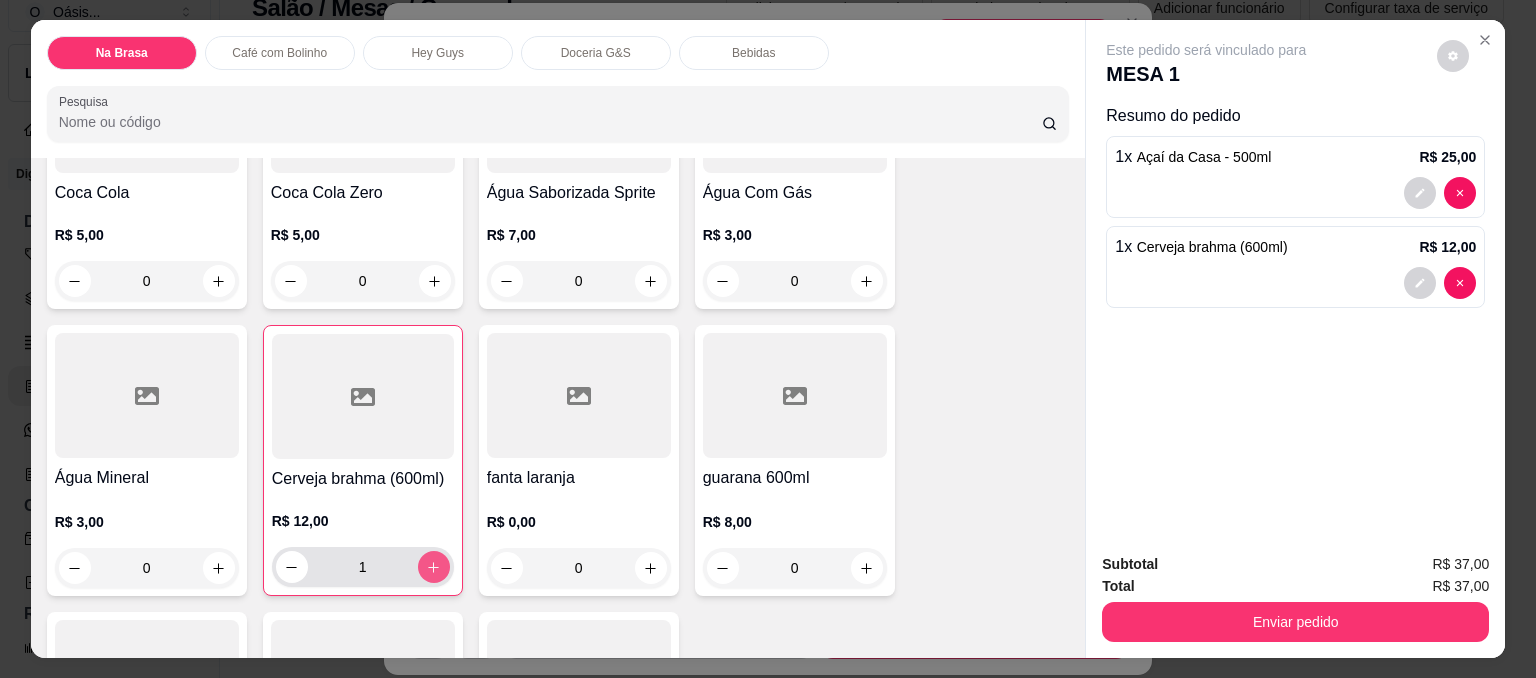 type on "1" 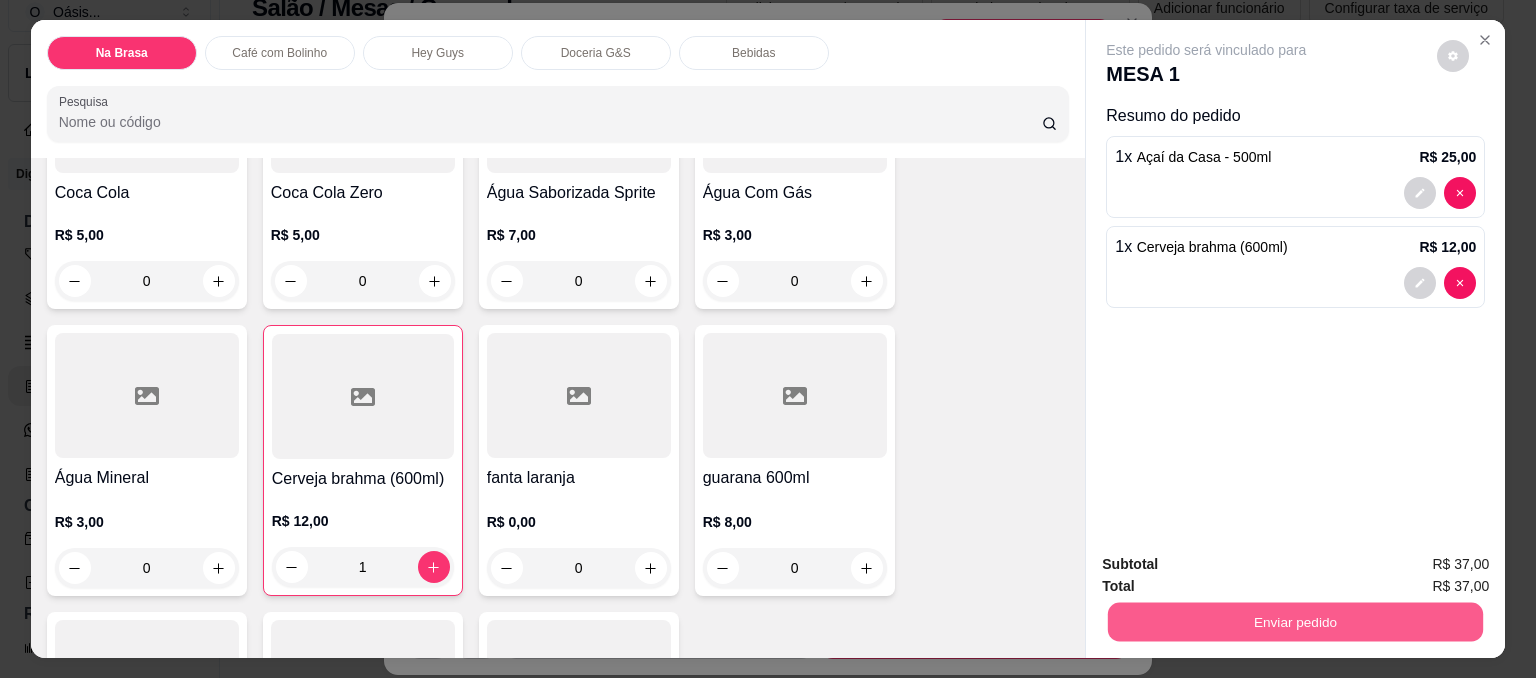 click on "Enviar pedido" at bounding box center [1295, 621] 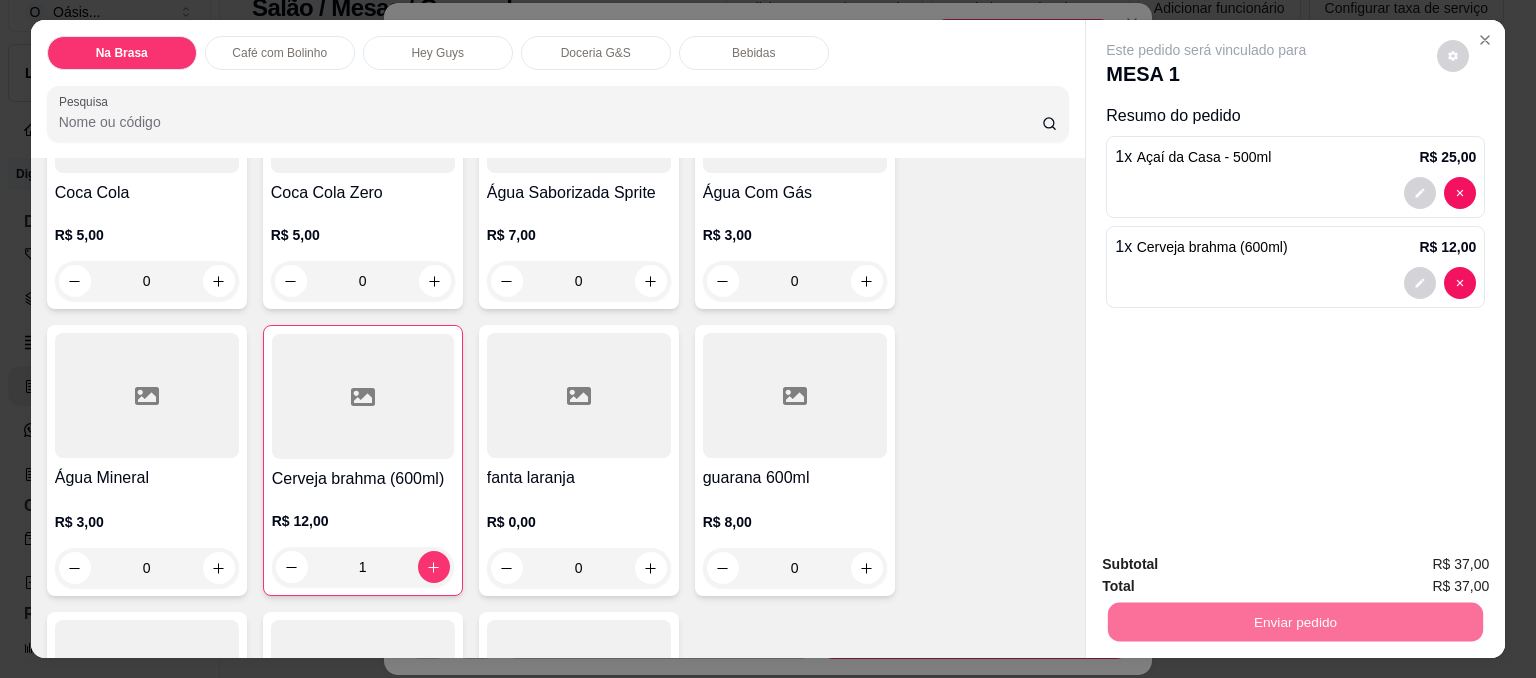 click on "Sim, quero registrar" at bounding box center (1427, 571) 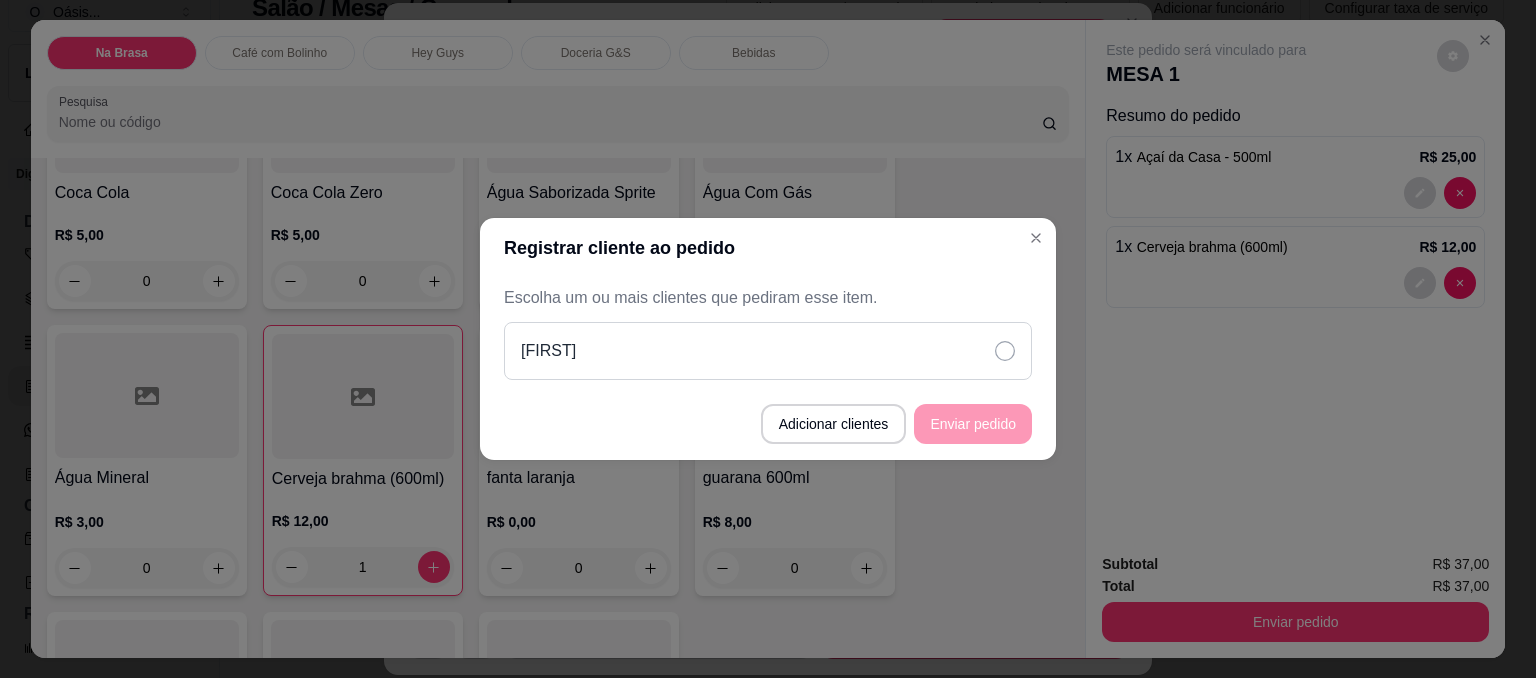 click 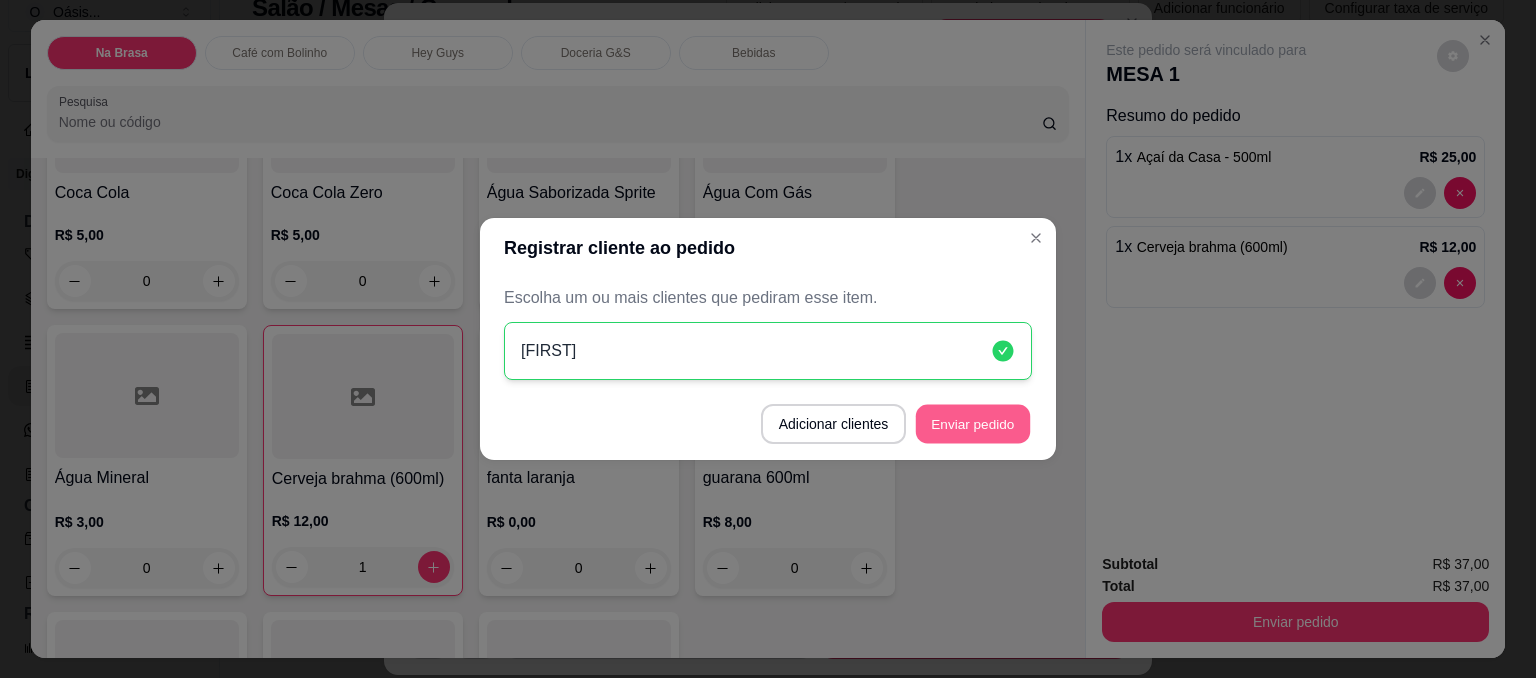click on "Enviar pedido" at bounding box center [973, 424] 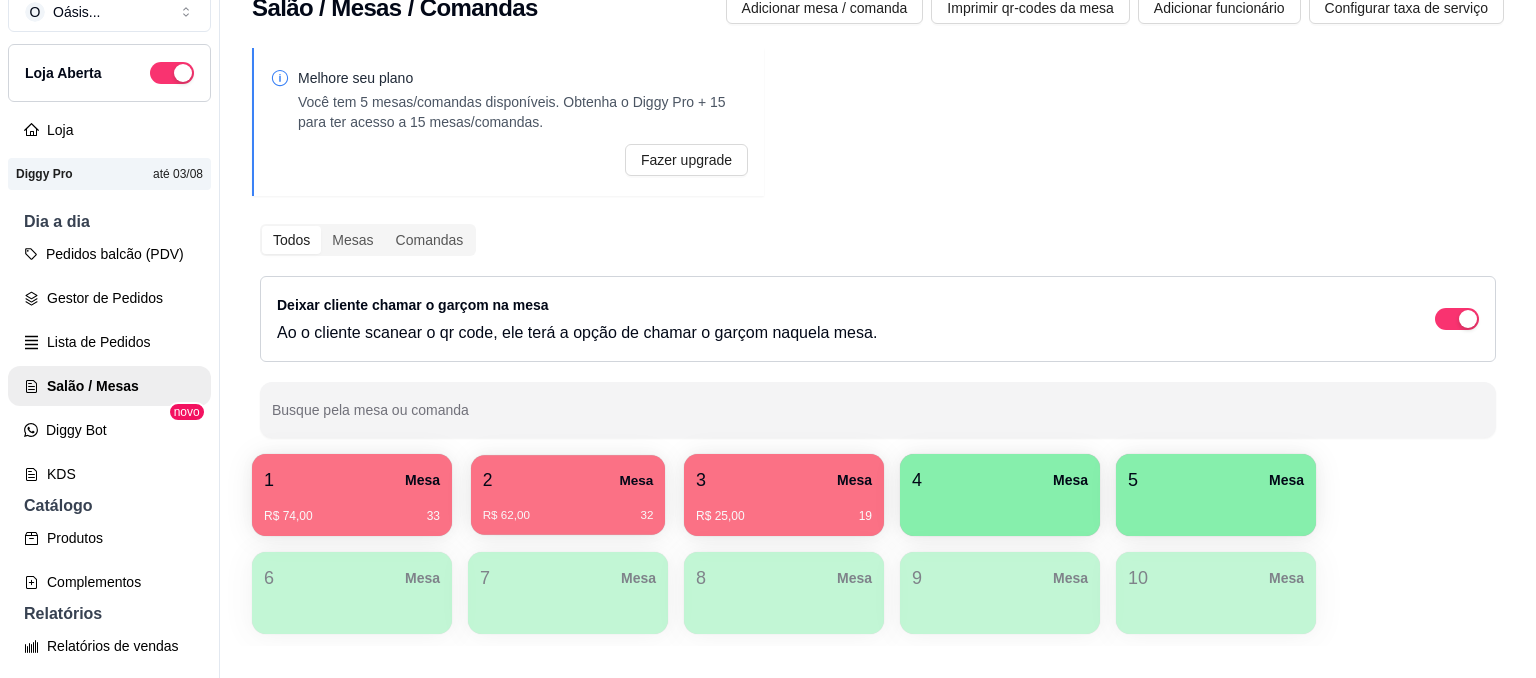 click on "2 Mesa" at bounding box center (568, 480) 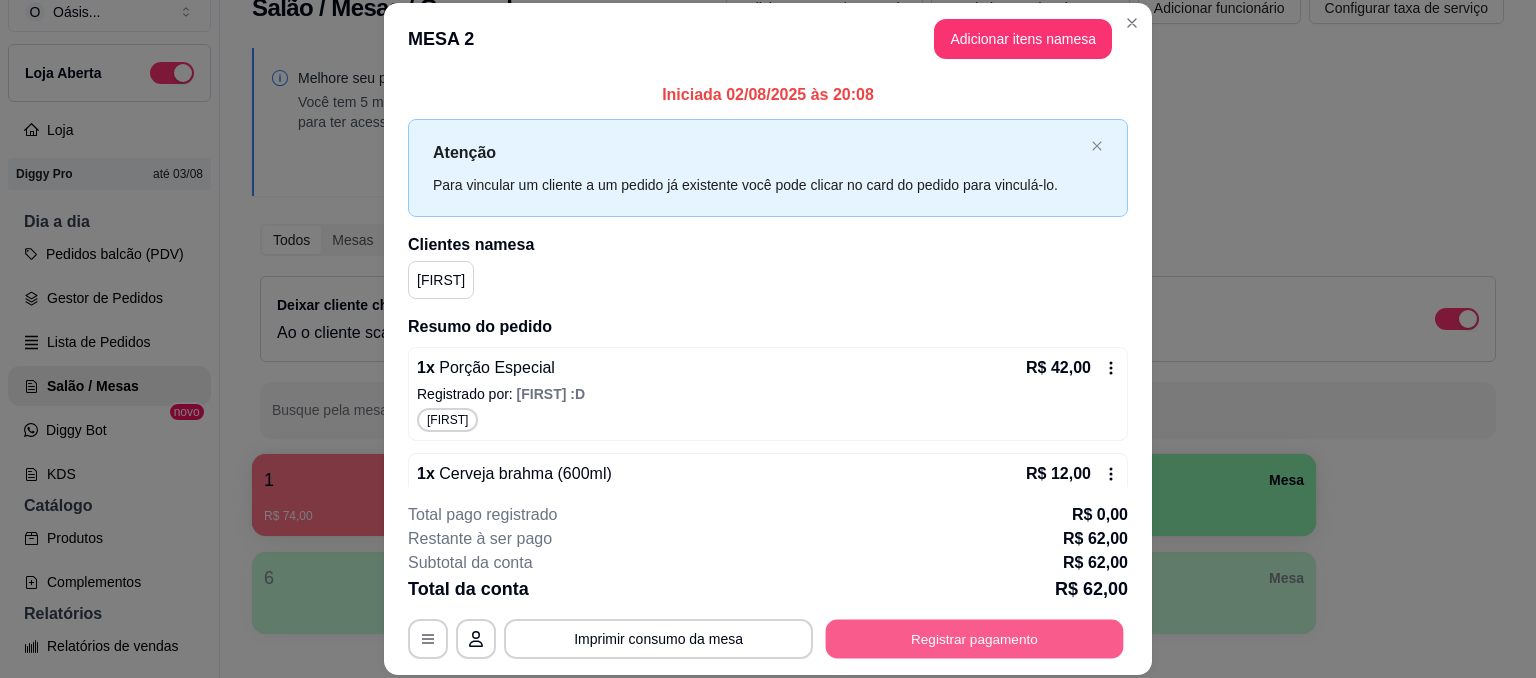 click on "Registrar pagamento" at bounding box center (975, 638) 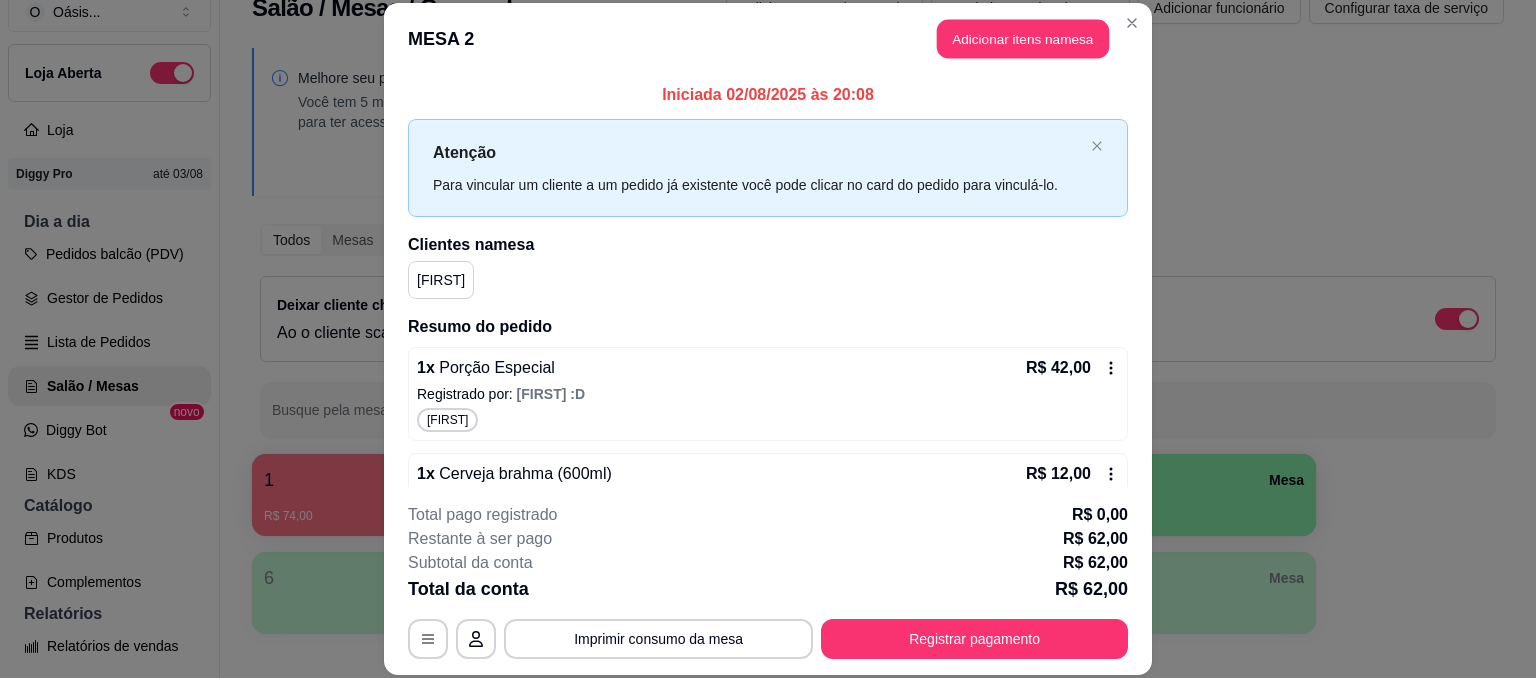 click on "Adicionar itens na  mesa" at bounding box center [1023, 39] 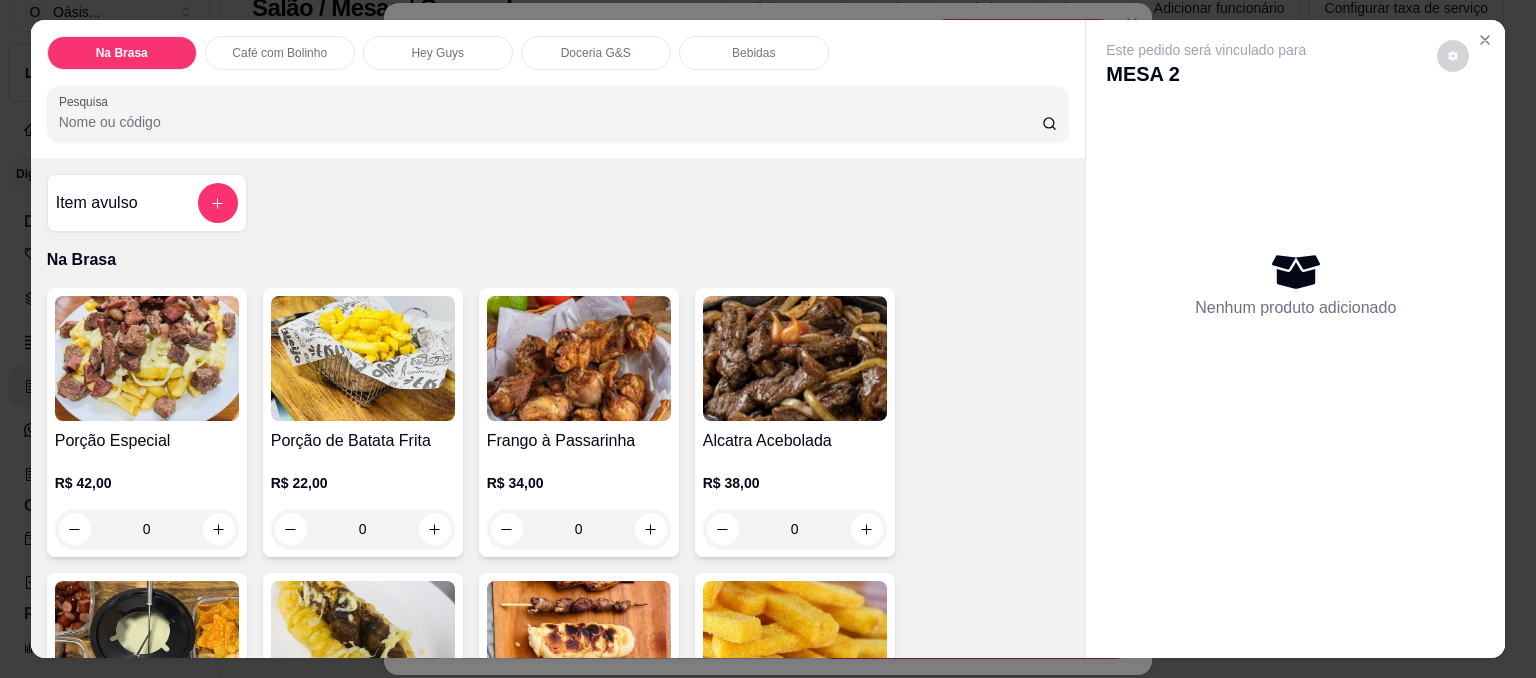 scroll, scrollTop: 0, scrollLeft: 0, axis: both 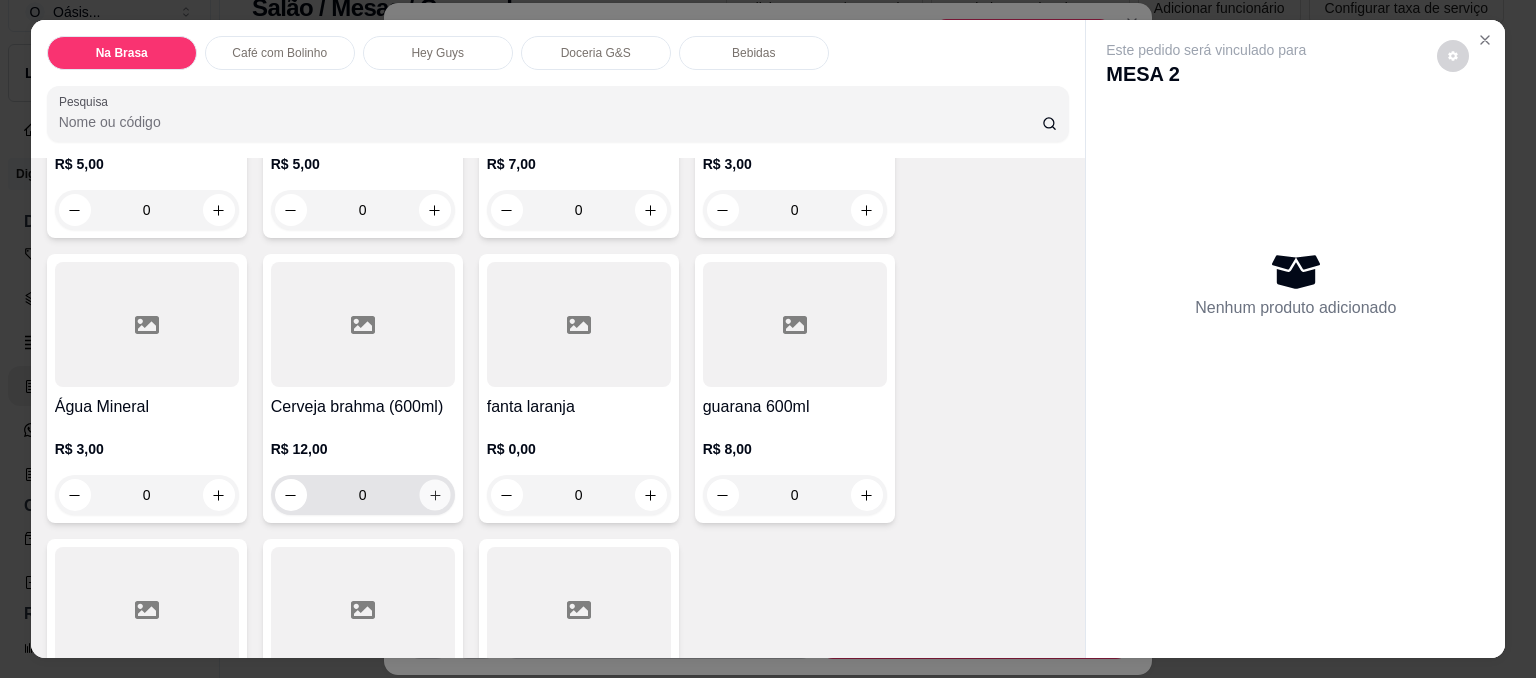 click 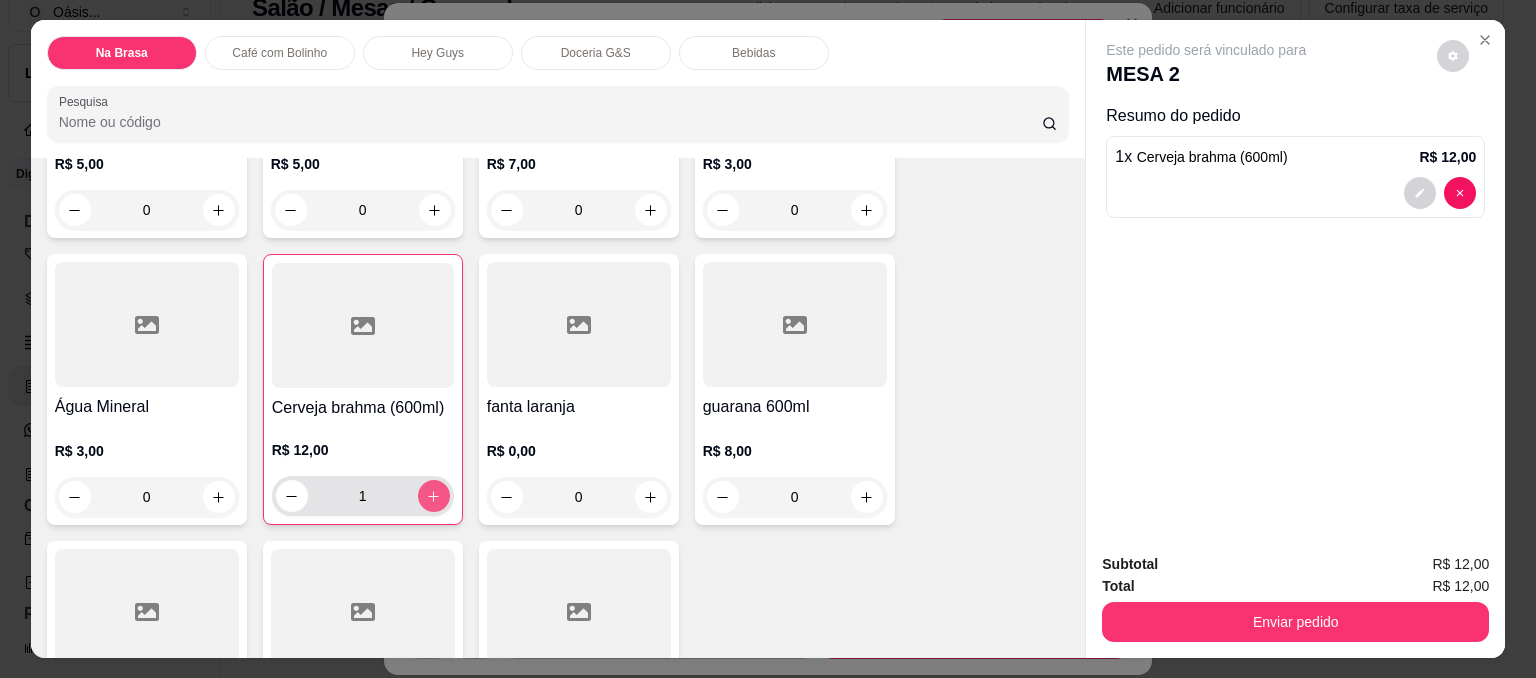 type on "1" 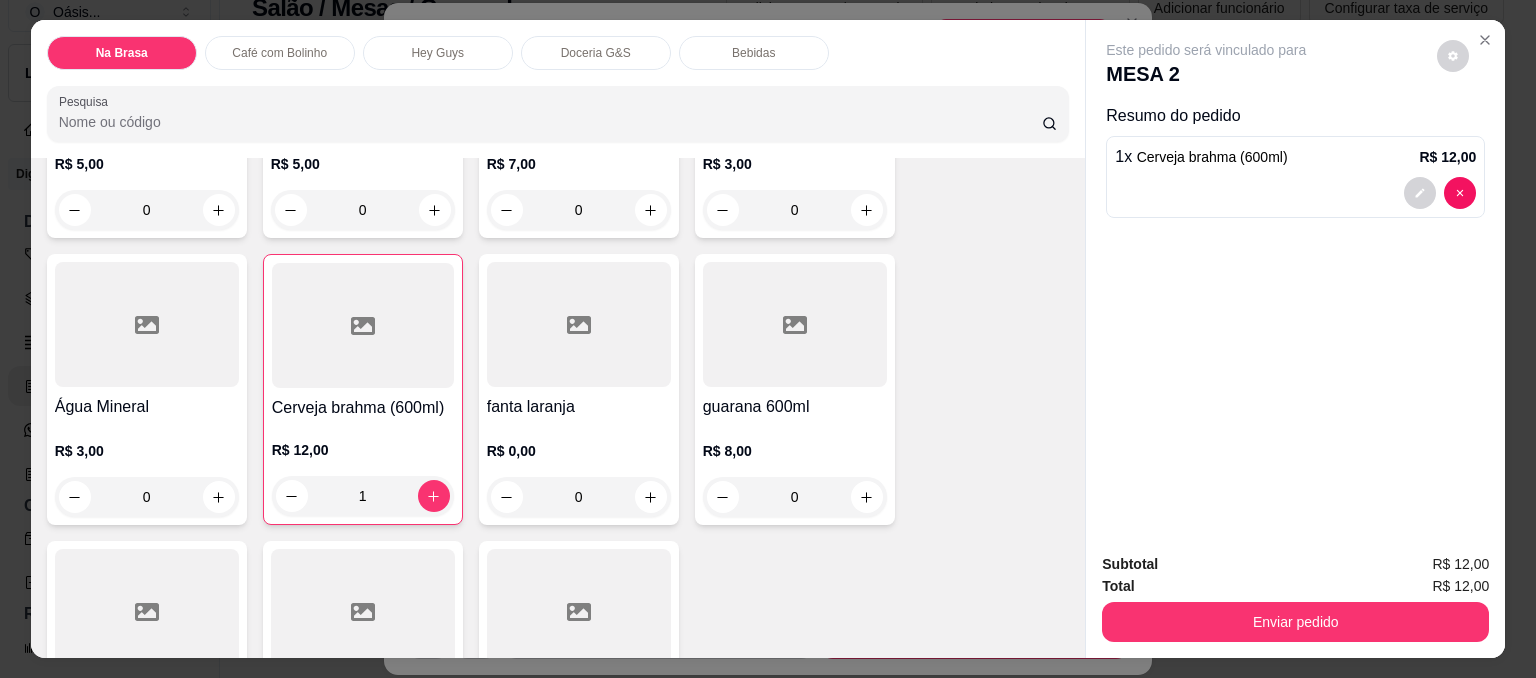 click on "0" at bounding box center (795, 497) 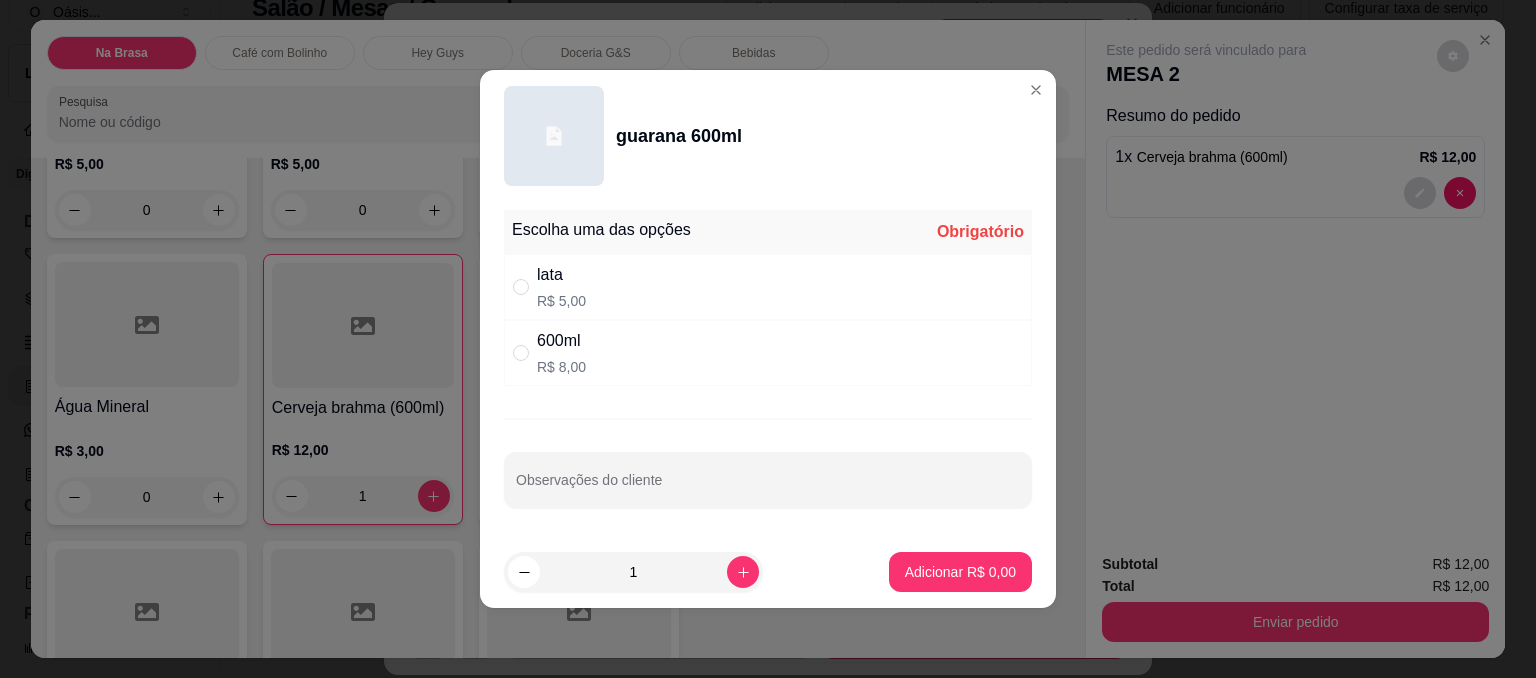 click on "600ml" at bounding box center (561, 341) 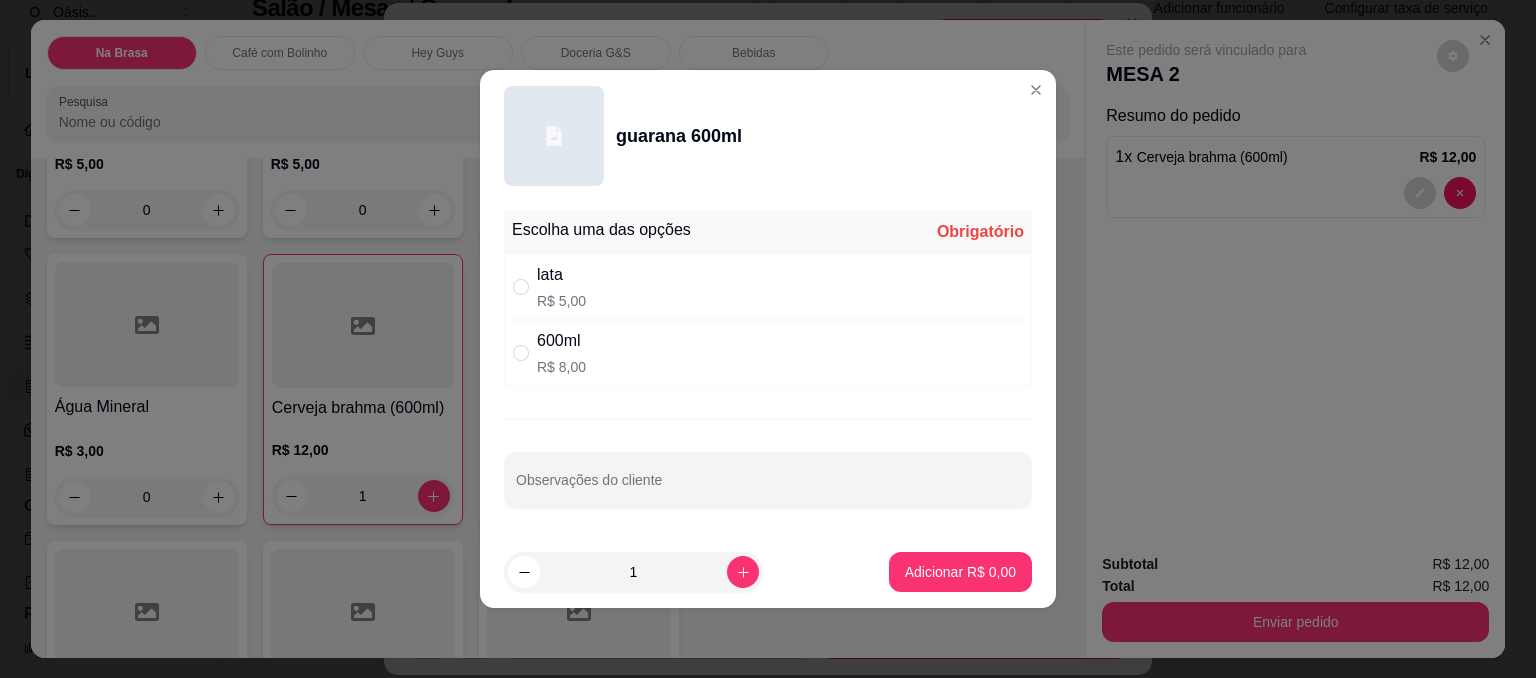 radio on "true" 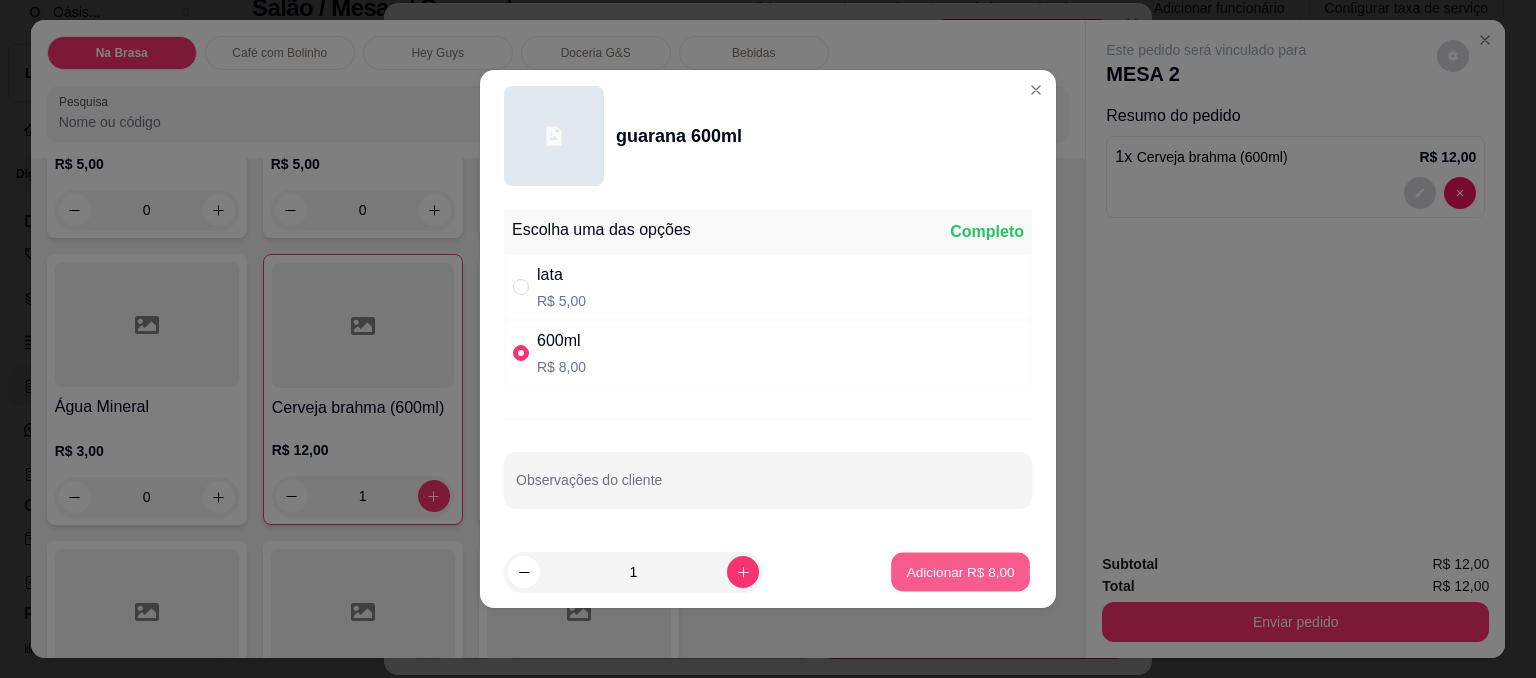 click on "Adicionar   R$ 8,00" at bounding box center (960, 572) 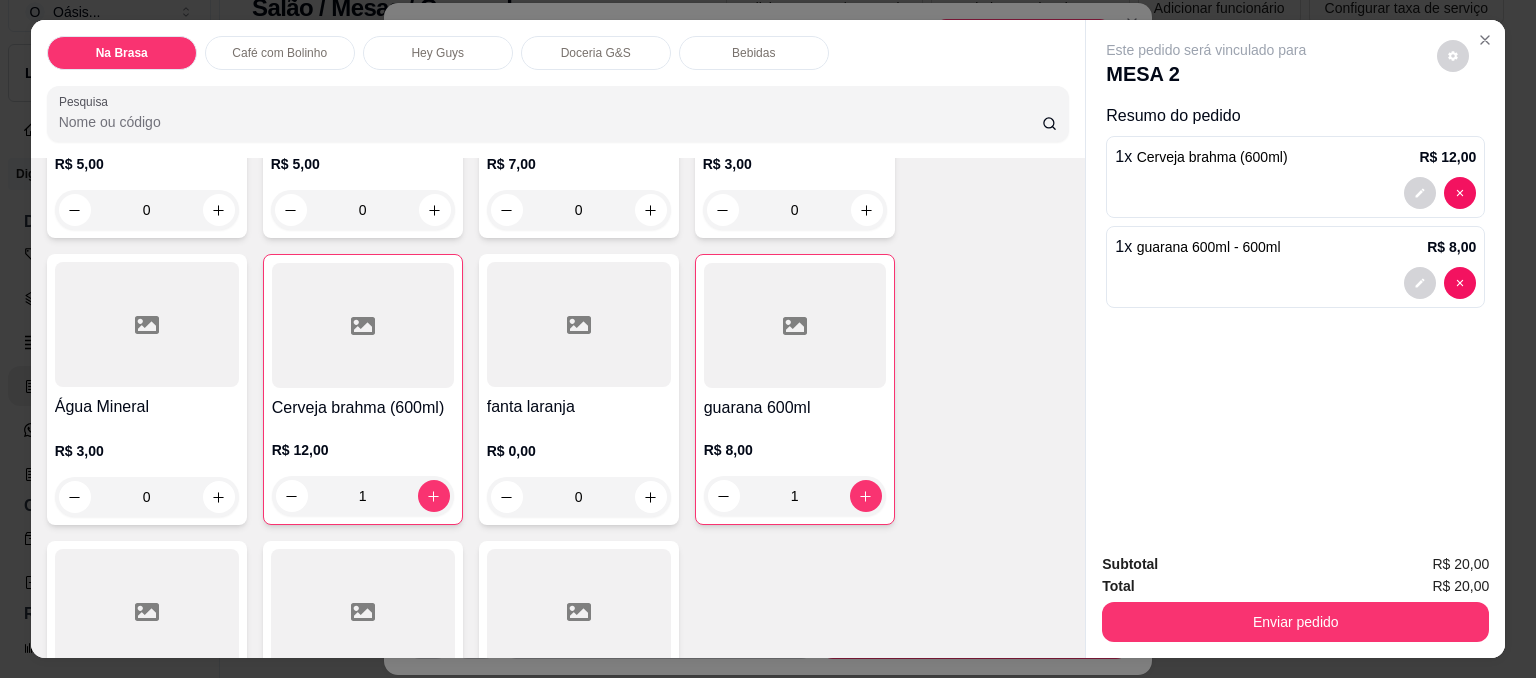 type on "1" 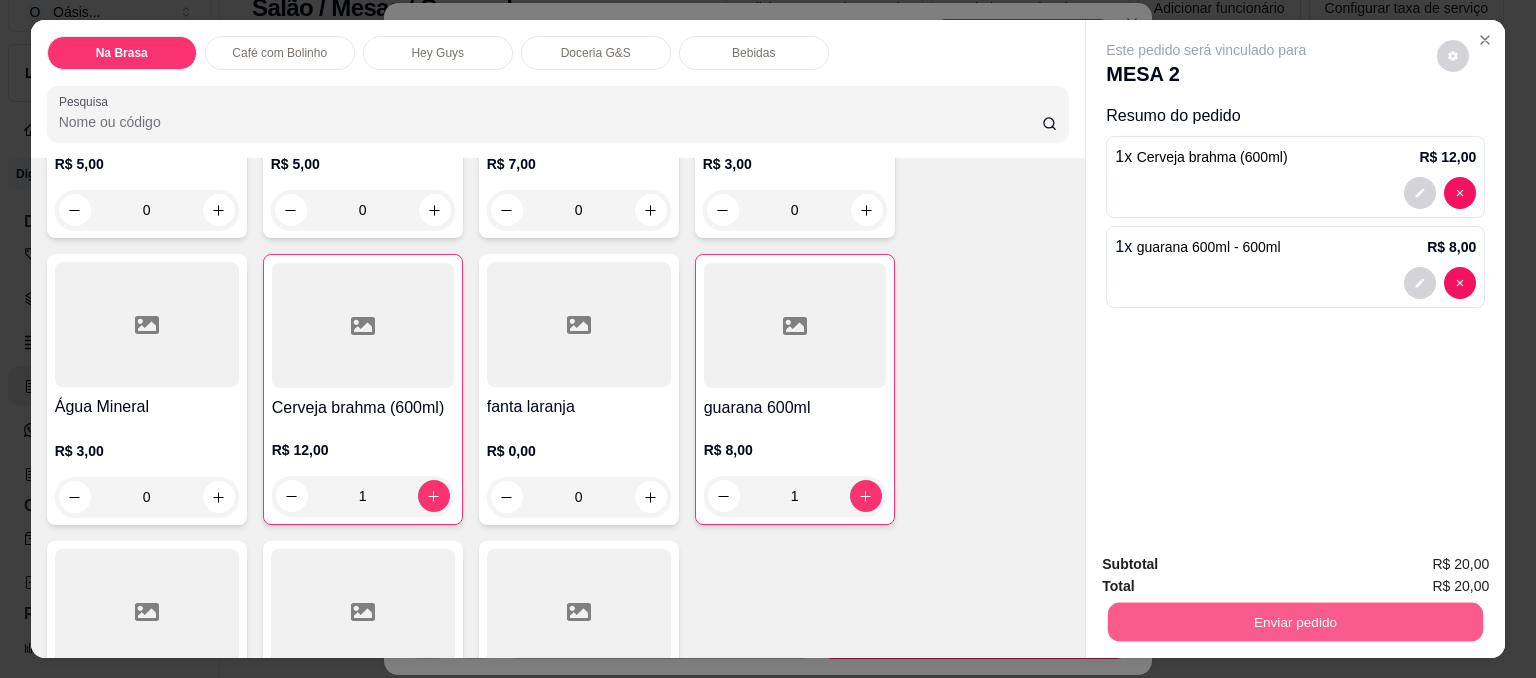 click on "Enviar pedido" at bounding box center [1295, 621] 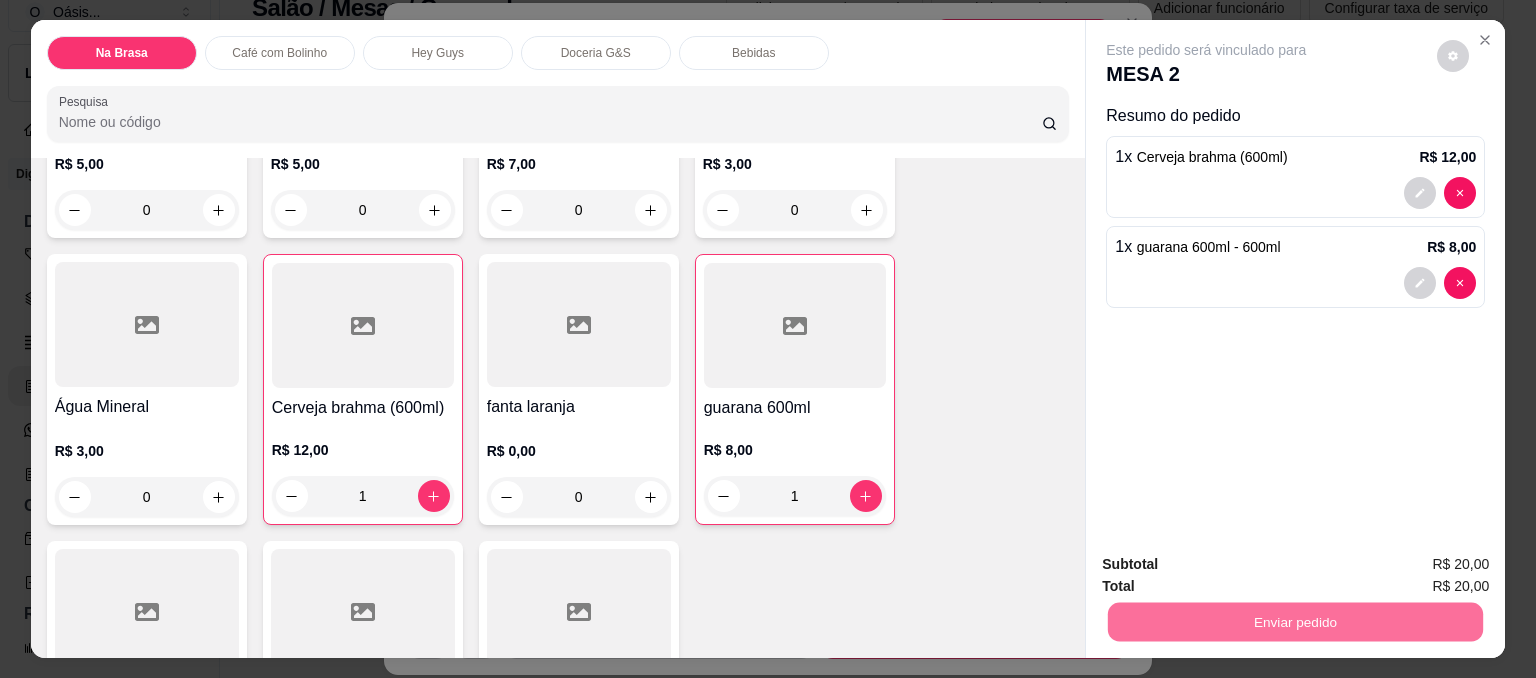 click on "Sim, quero registrar" at bounding box center (1426, 572) 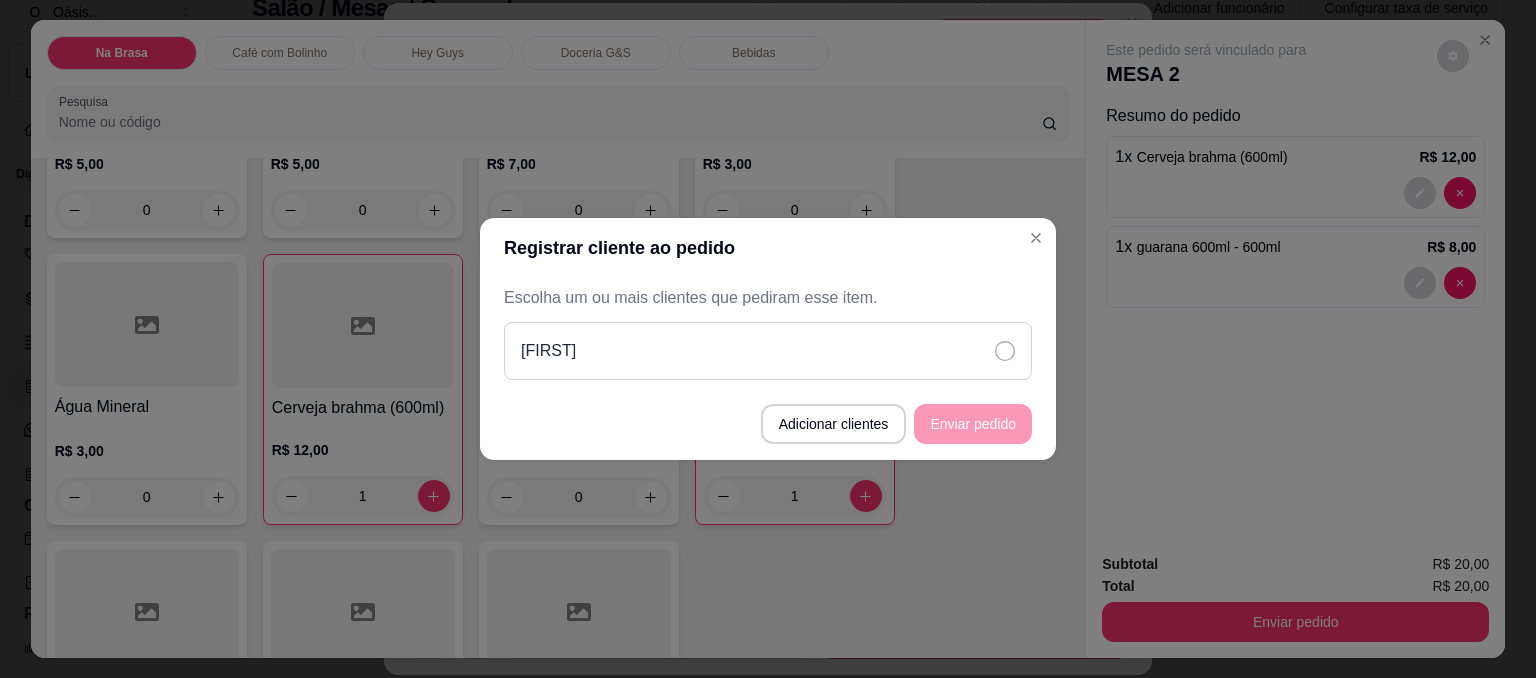 click on "[FIRST]" at bounding box center (768, 351) 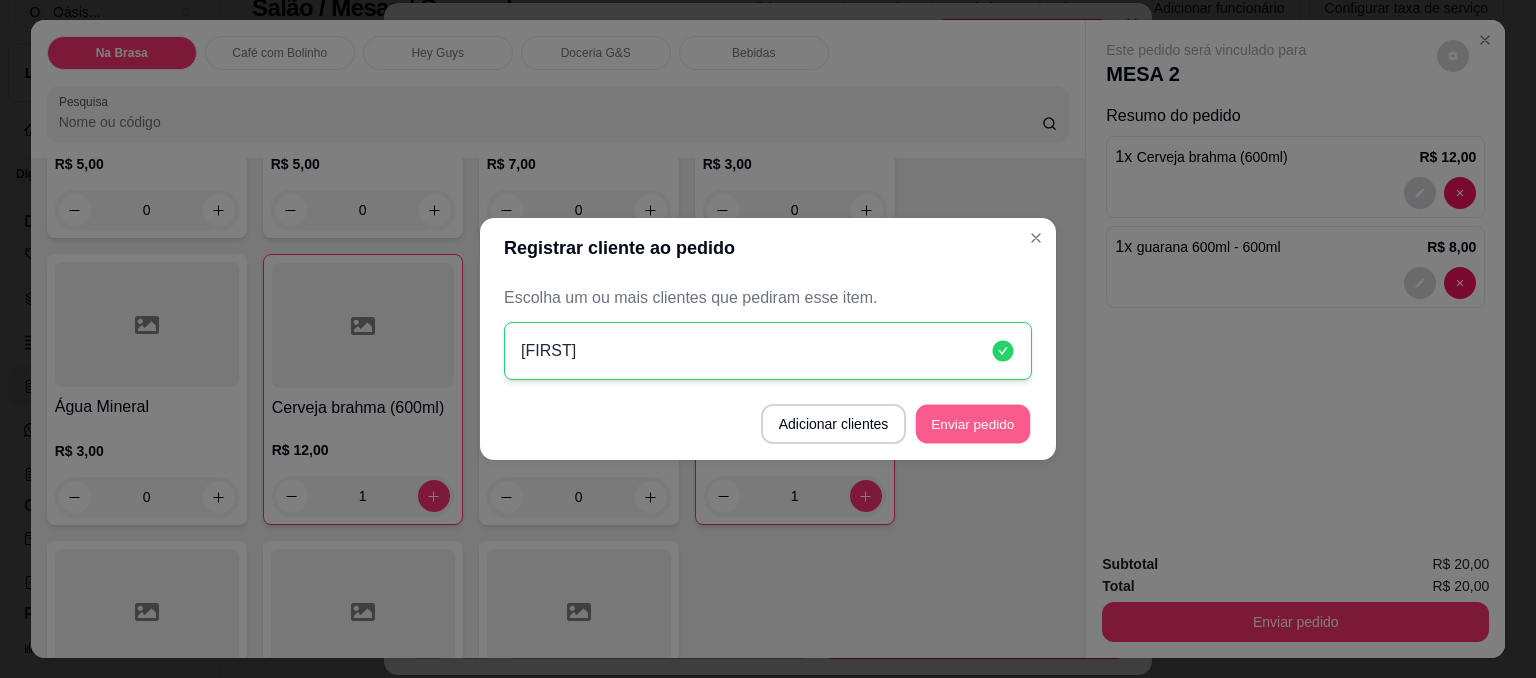 click on "Enviar pedido" at bounding box center [973, 424] 